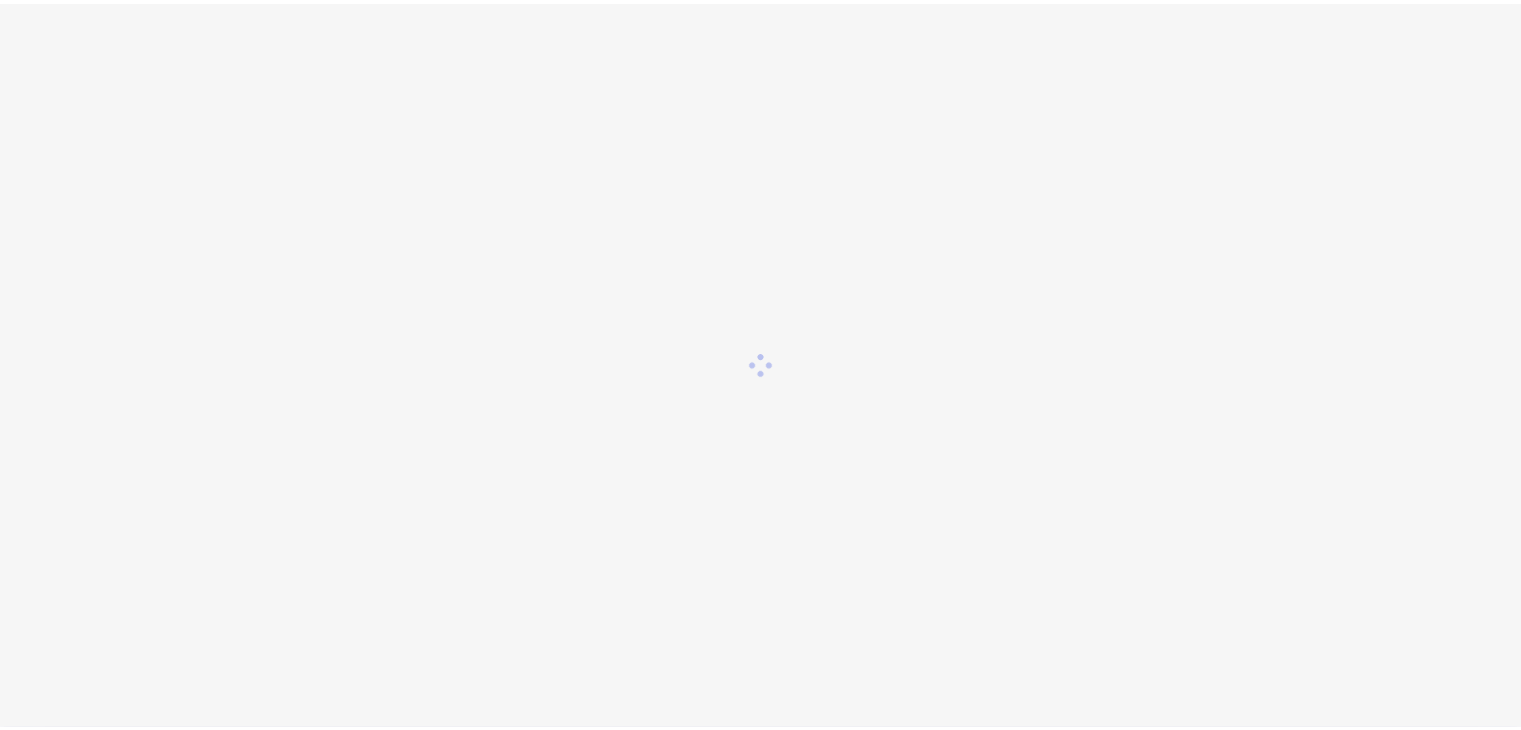 scroll, scrollTop: 0, scrollLeft: 0, axis: both 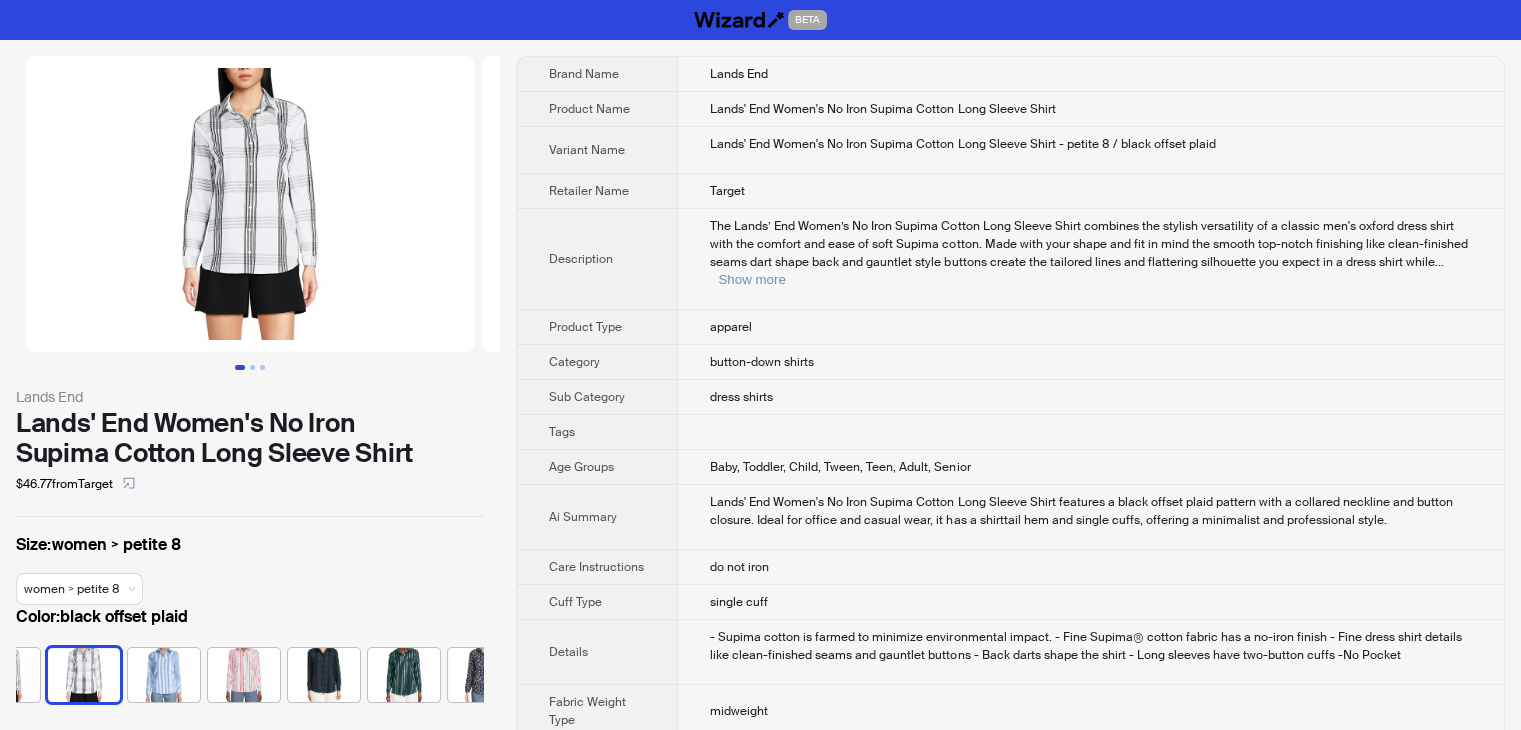 click on "Lands' End Women's No Iron Supima Cotton Long Sleeve Shirt" at bounding box center (250, 438) 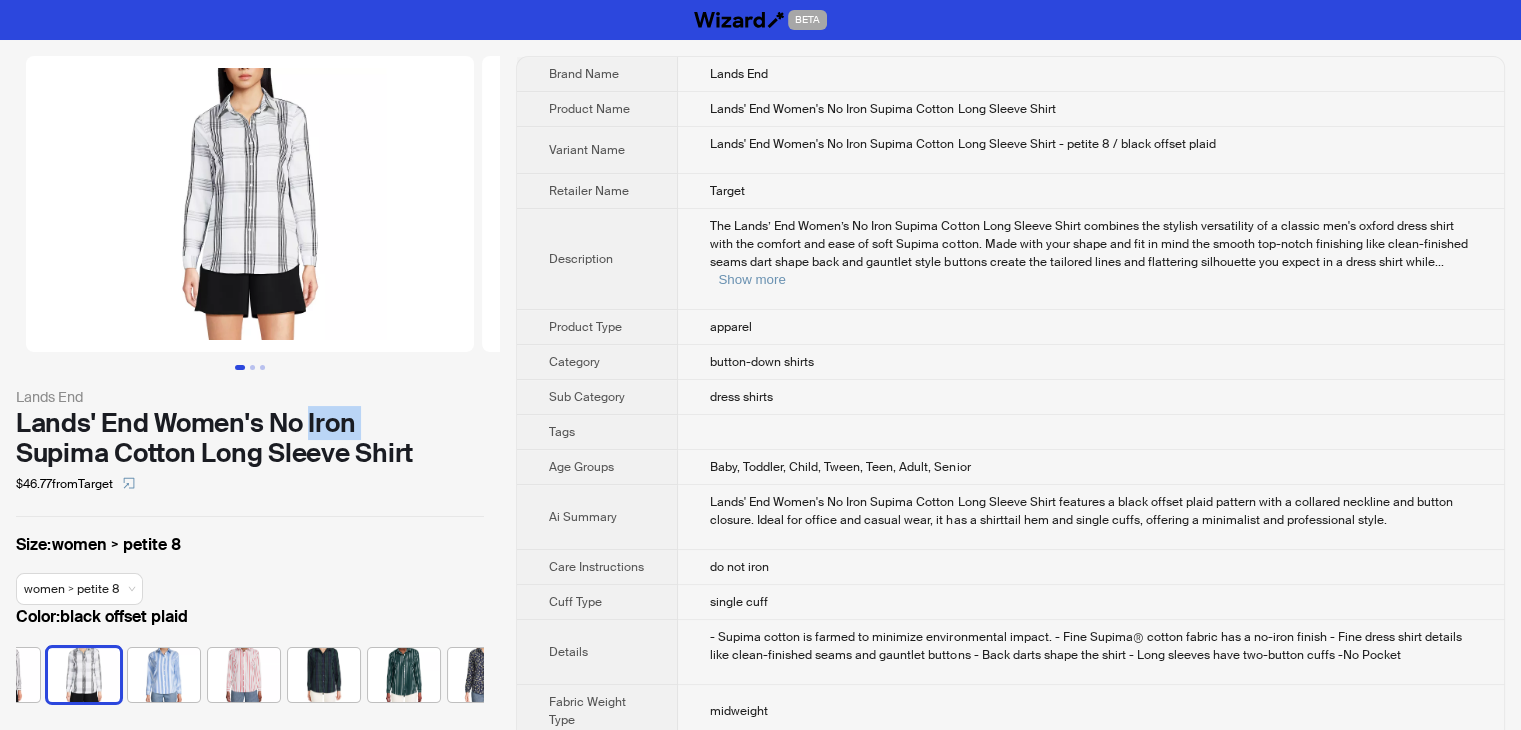 click on "Lands' End Women's No Iron Supima Cotton Long Sleeve Shirt" at bounding box center (250, 438) 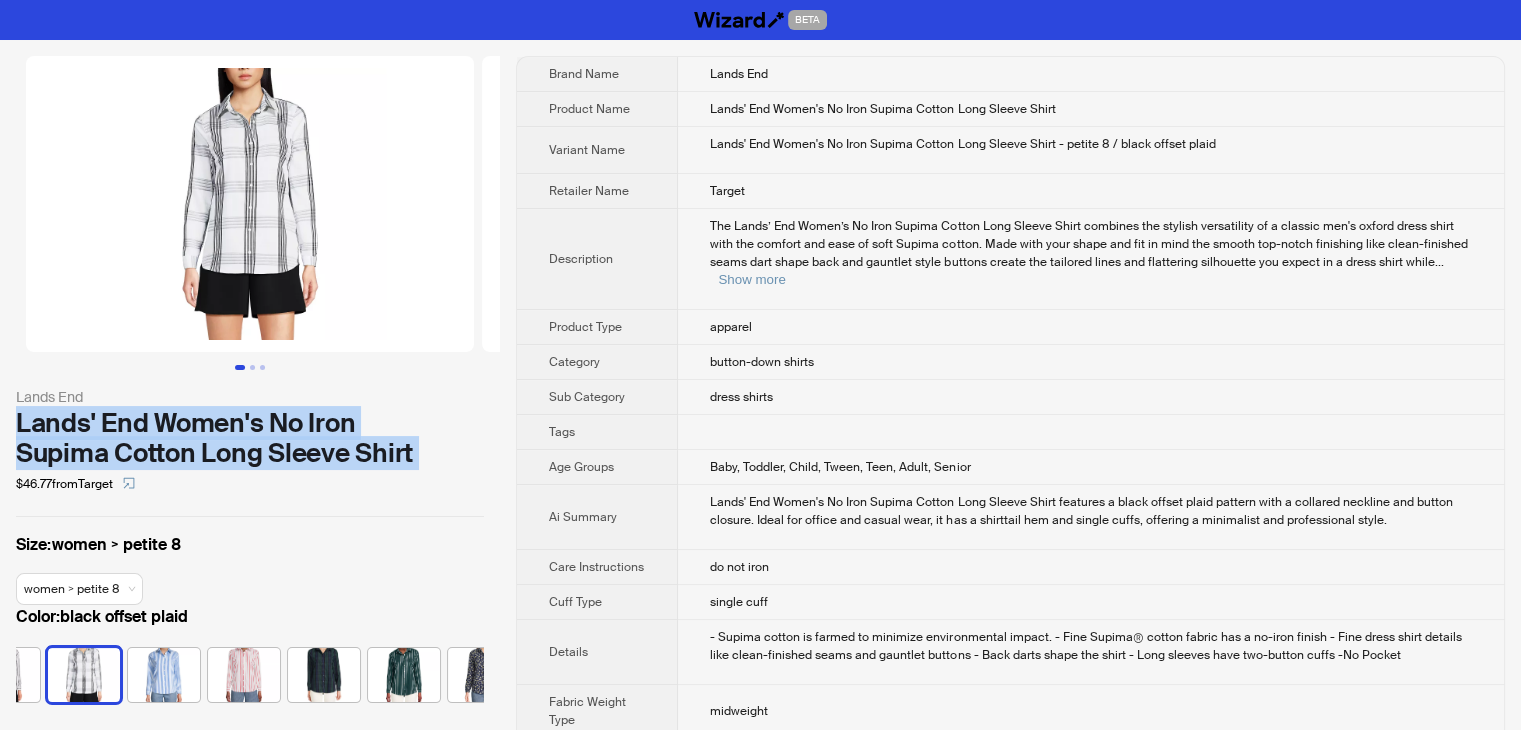 click on "Lands' End Women's No Iron Supima Cotton Long Sleeve Shirt" at bounding box center (250, 438) 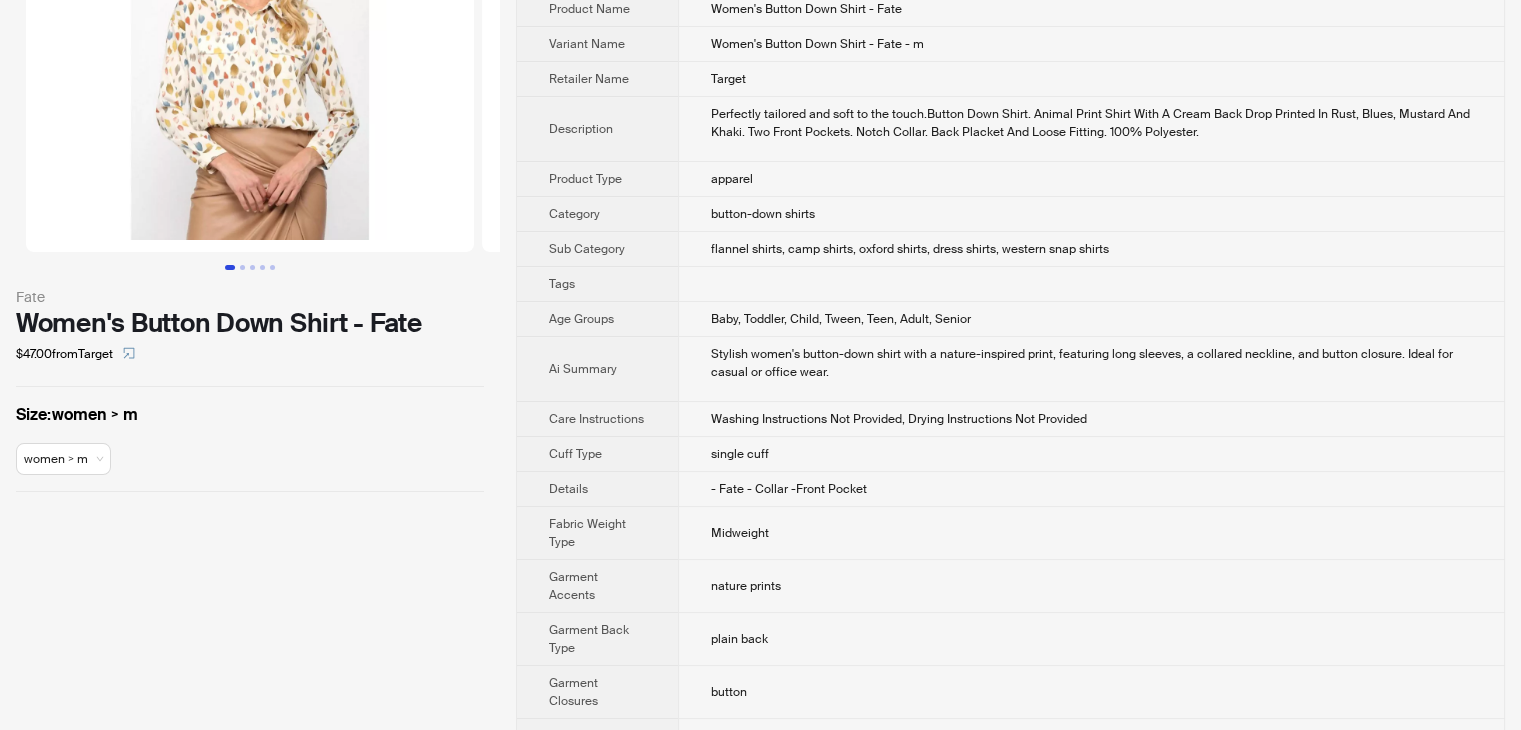 scroll, scrollTop: 0, scrollLeft: 0, axis: both 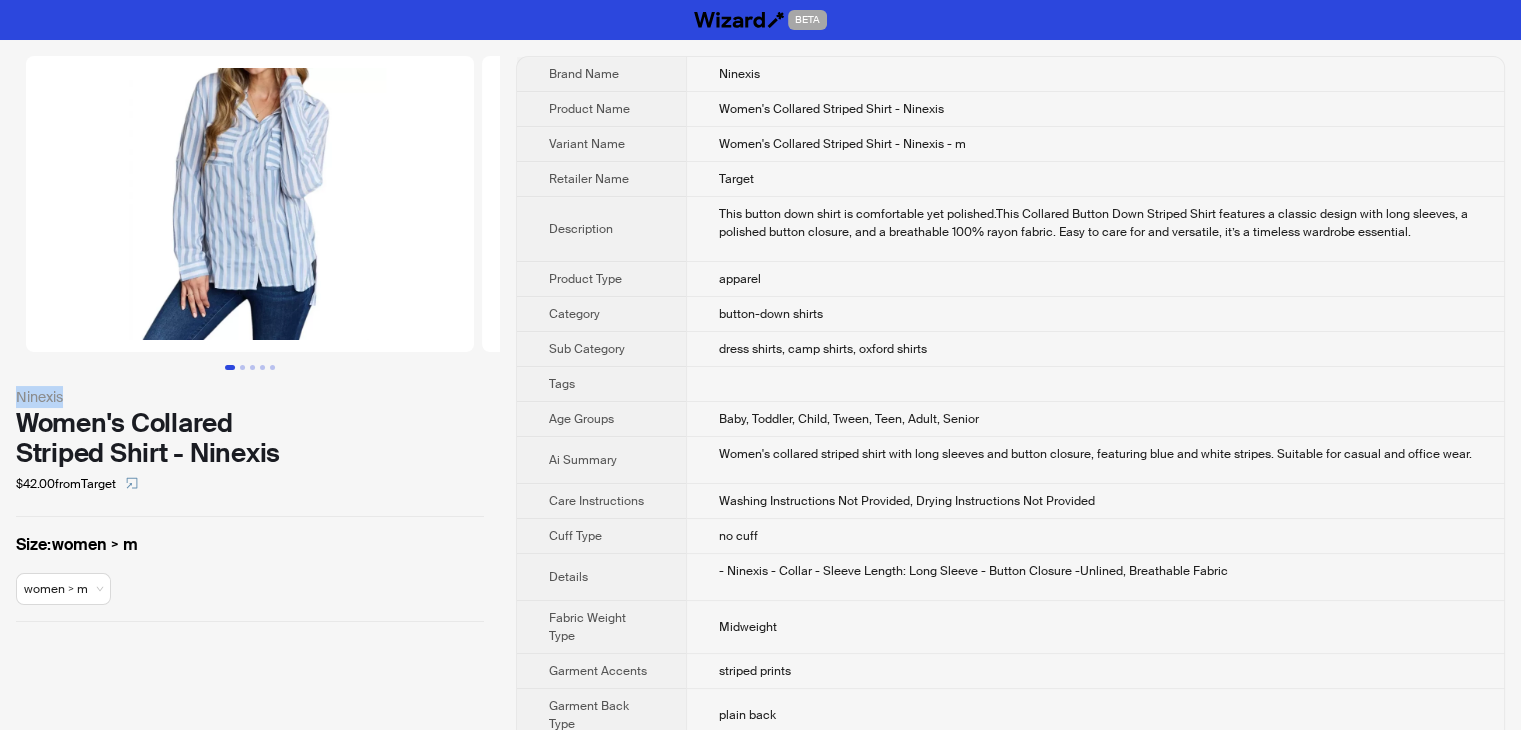 drag, startPoint x: 68, startPoint y: 401, endPoint x: 4, endPoint y: 400, distance: 64.00781 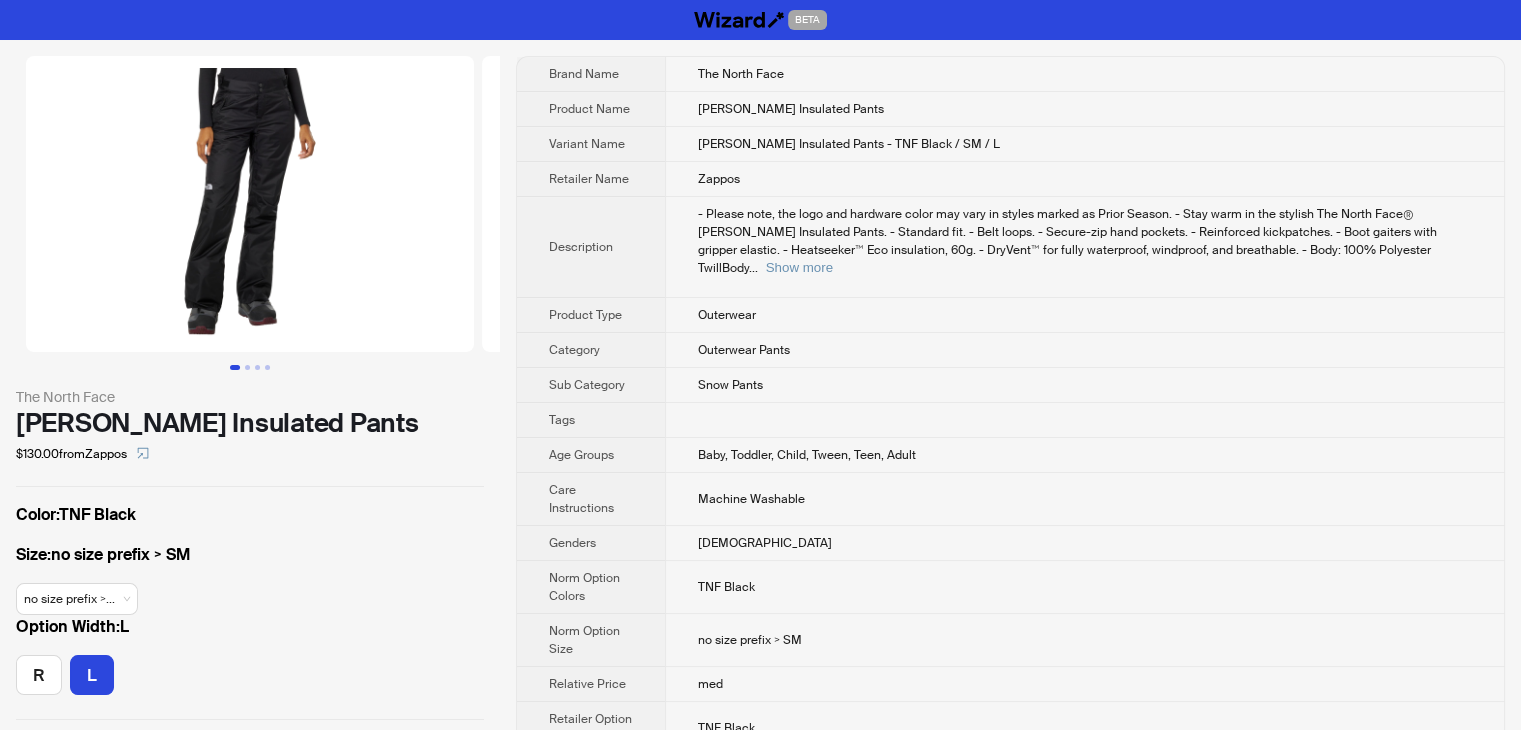 scroll, scrollTop: 125, scrollLeft: 0, axis: vertical 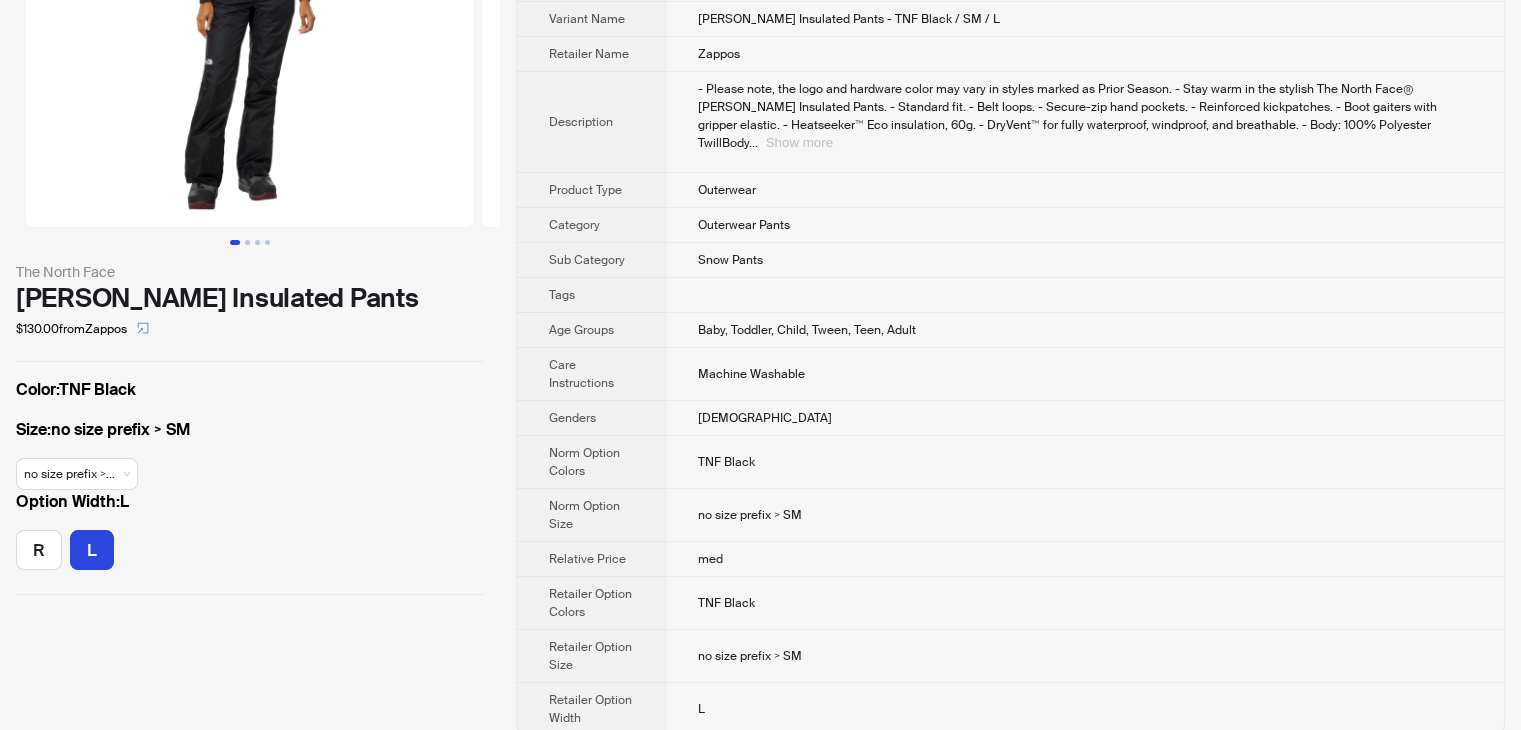 click on "Show more" at bounding box center (799, 142) 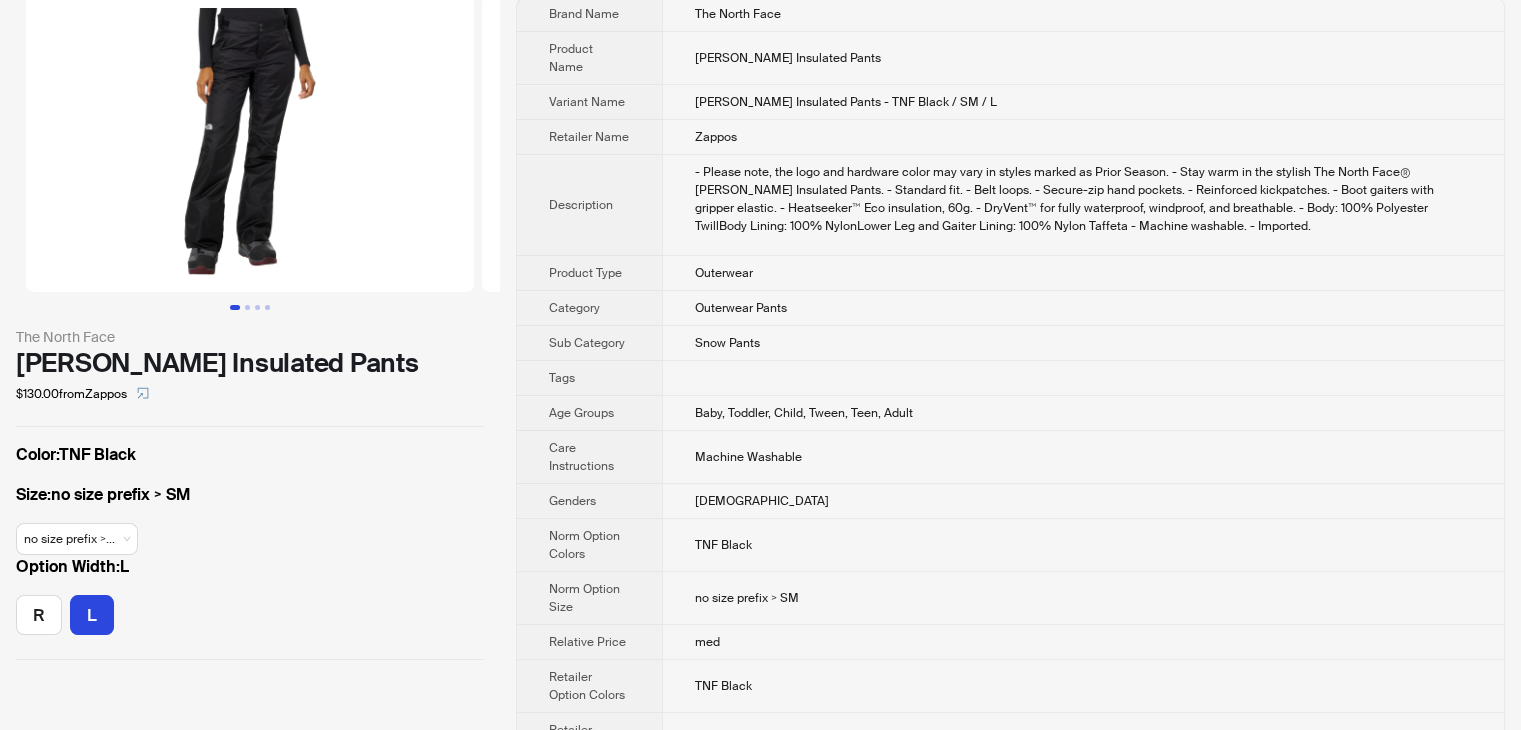scroll, scrollTop: 0, scrollLeft: 0, axis: both 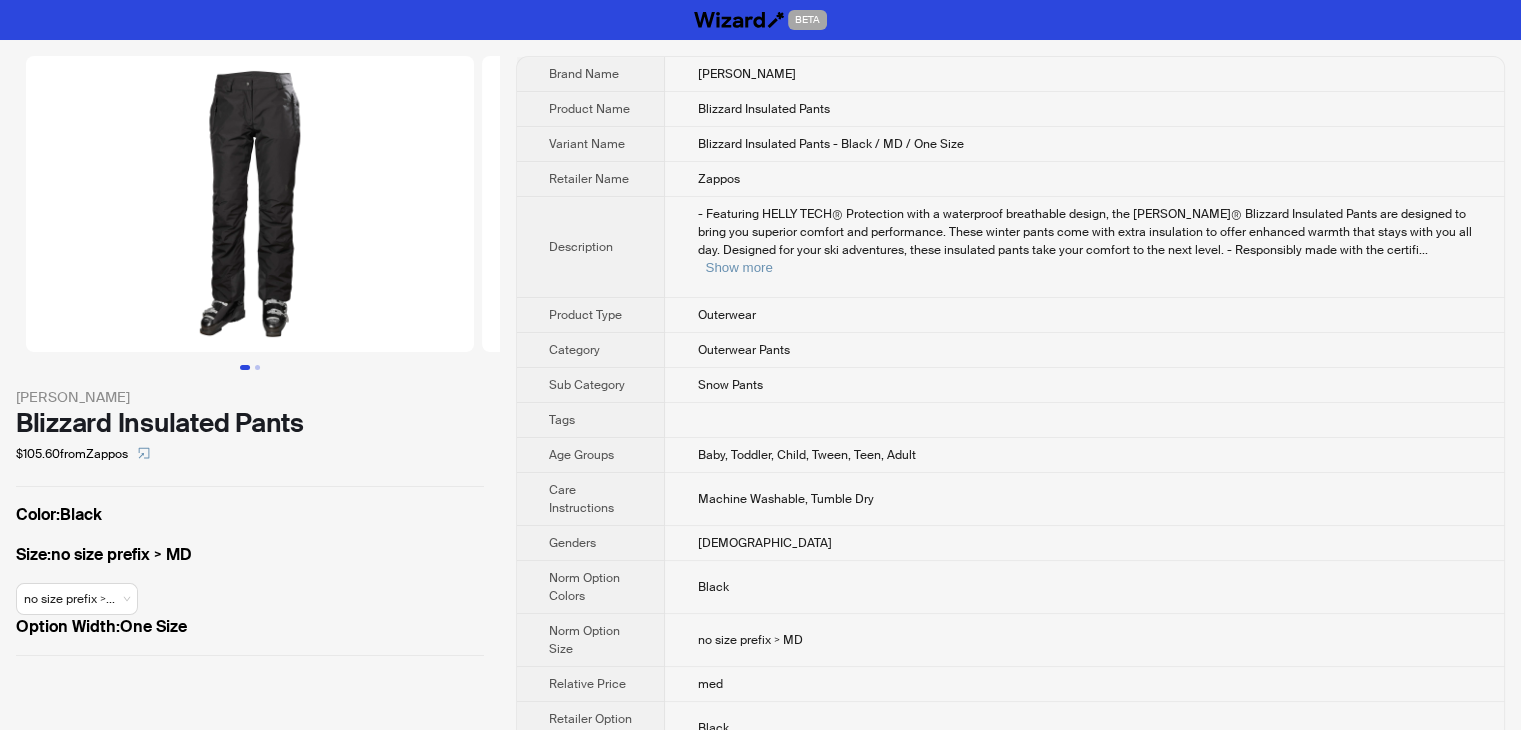 click on "Blizzard Insulated Pants" at bounding box center (250, 423) 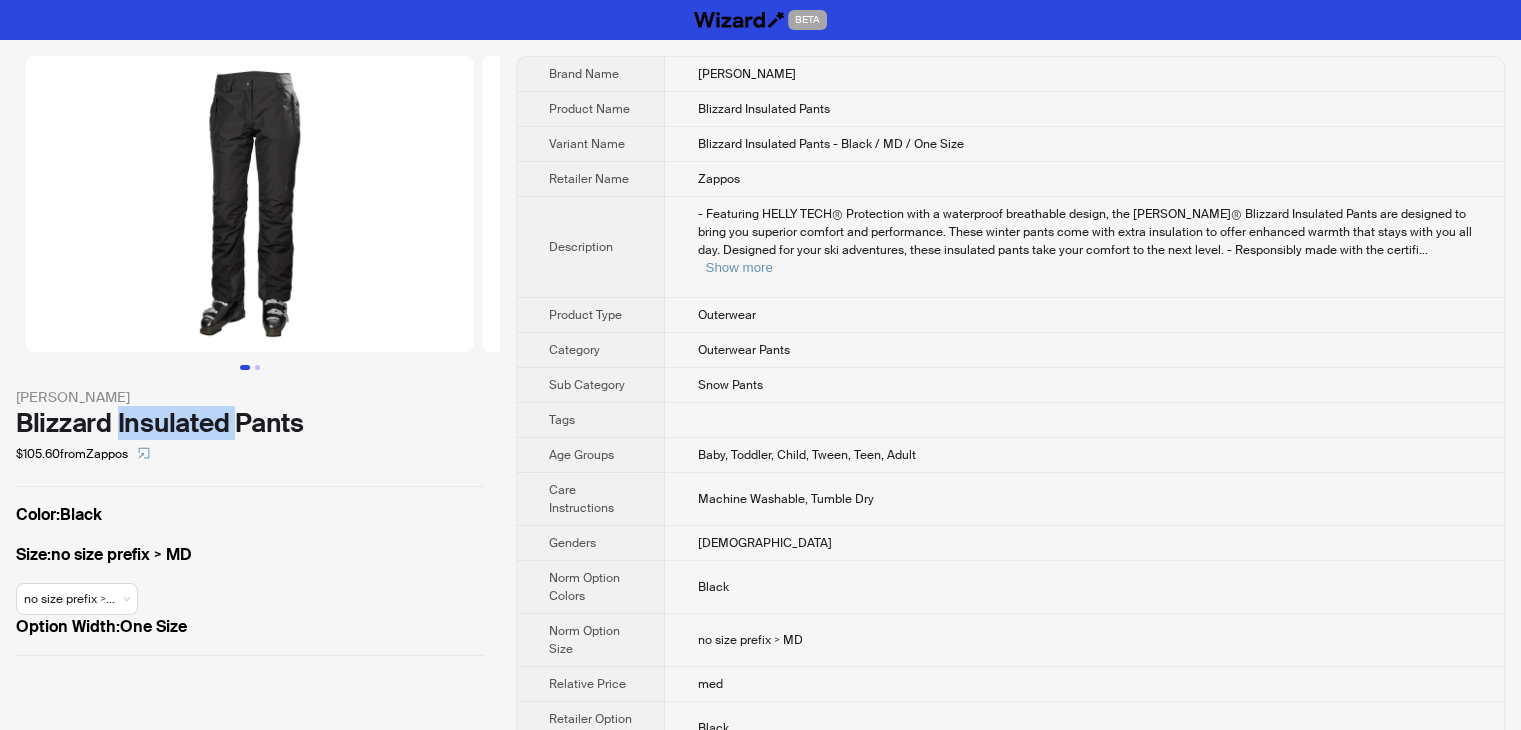 click on "Blizzard Insulated Pants" at bounding box center (250, 423) 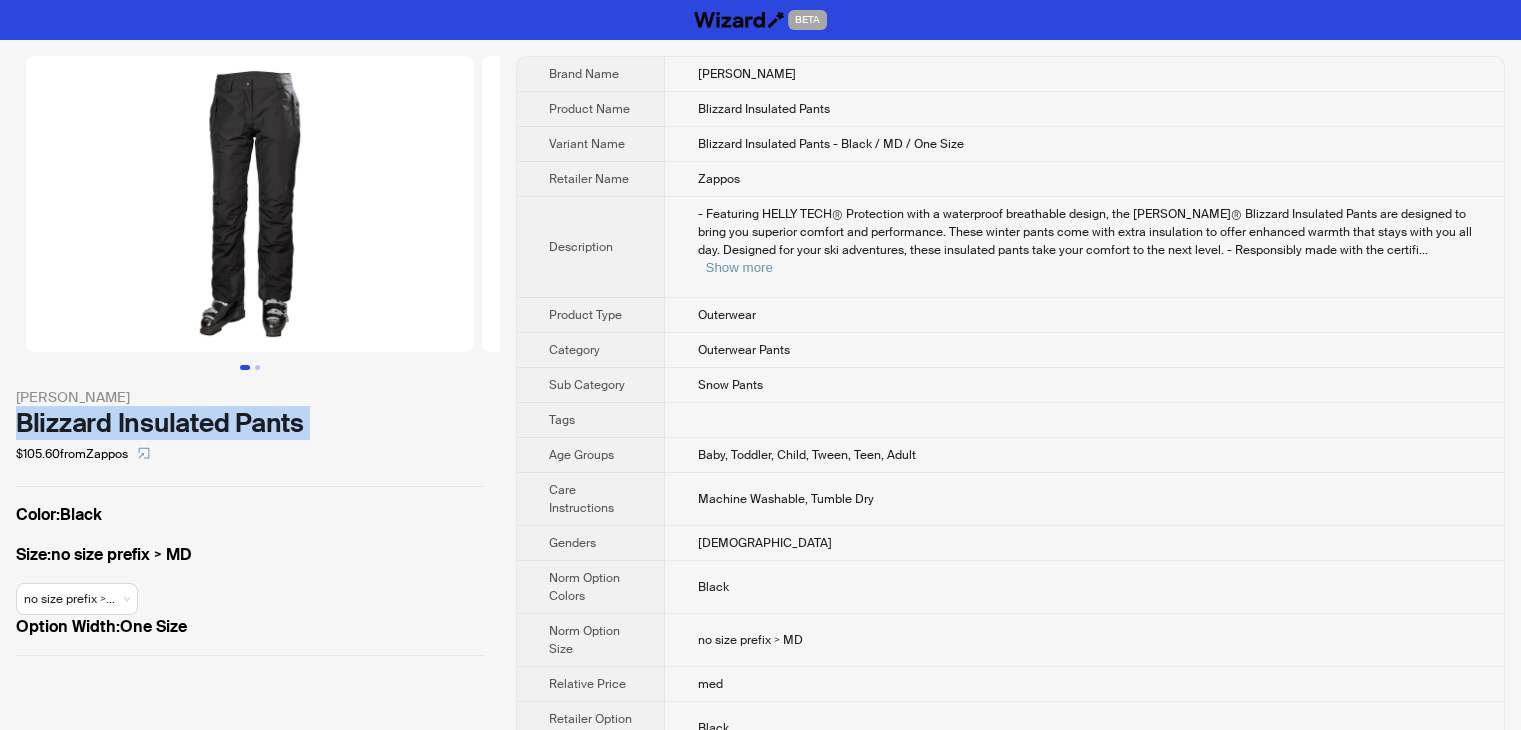 click on "Blizzard Insulated Pants" at bounding box center [250, 423] 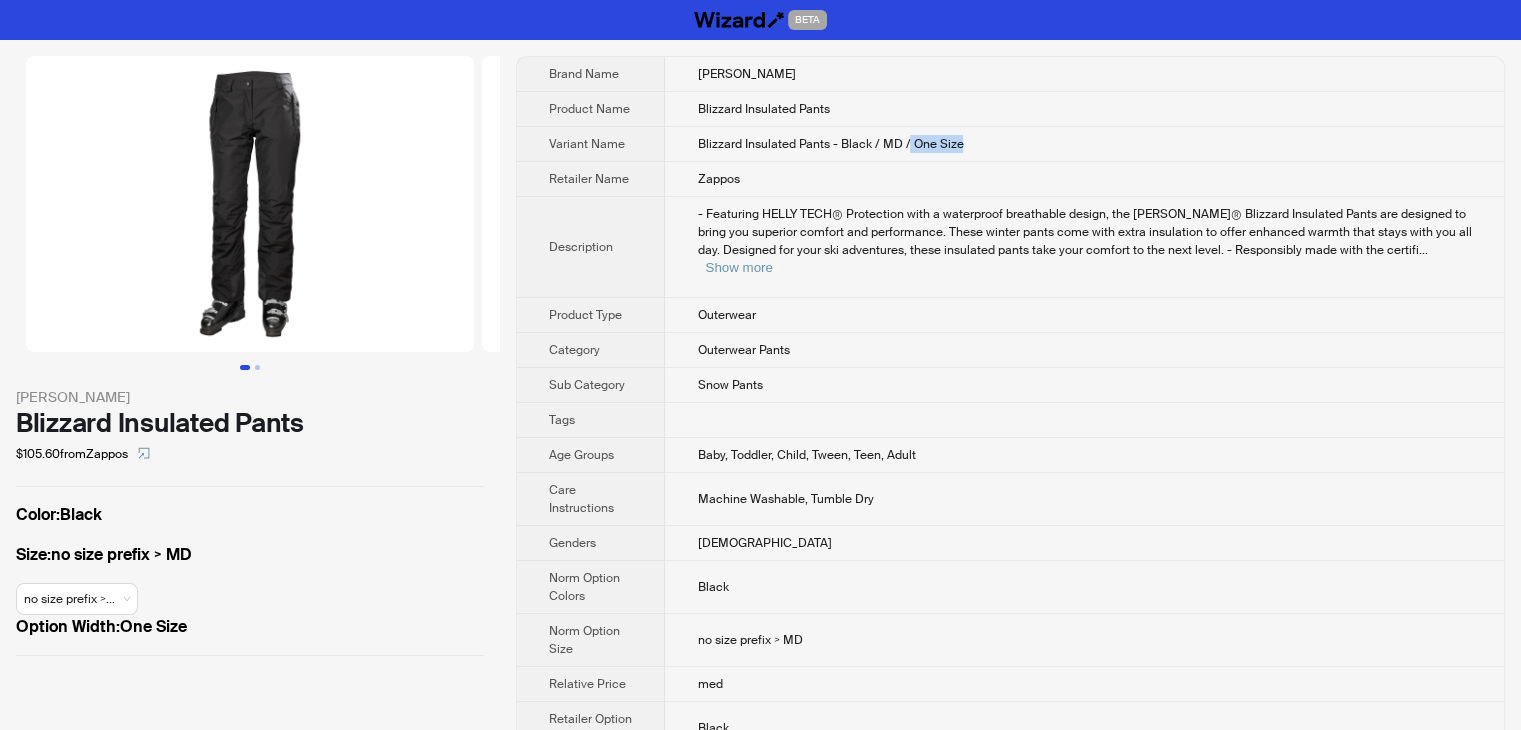 drag, startPoint x: 906, startPoint y: 145, endPoint x: 959, endPoint y: 145, distance: 53 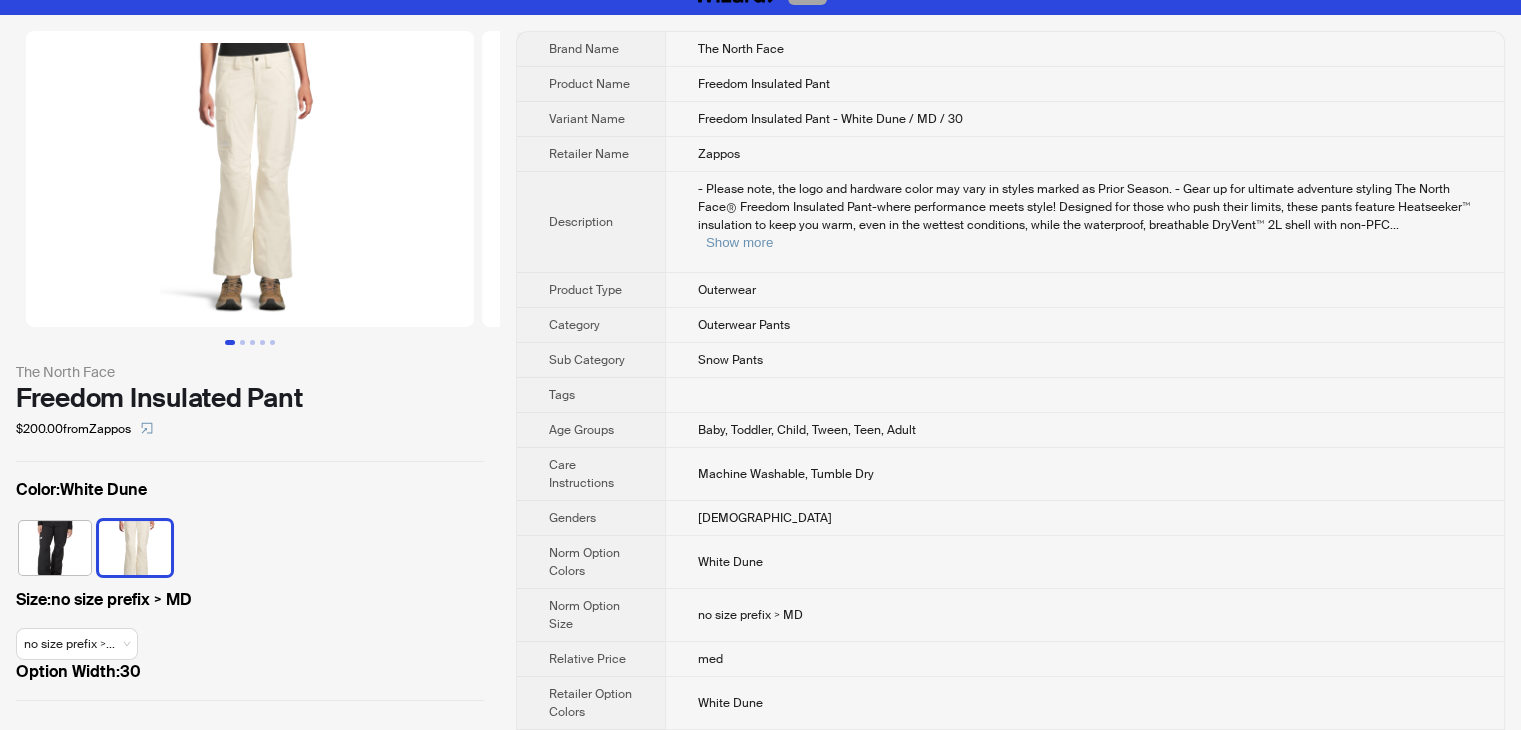 scroll, scrollTop: 125, scrollLeft: 0, axis: vertical 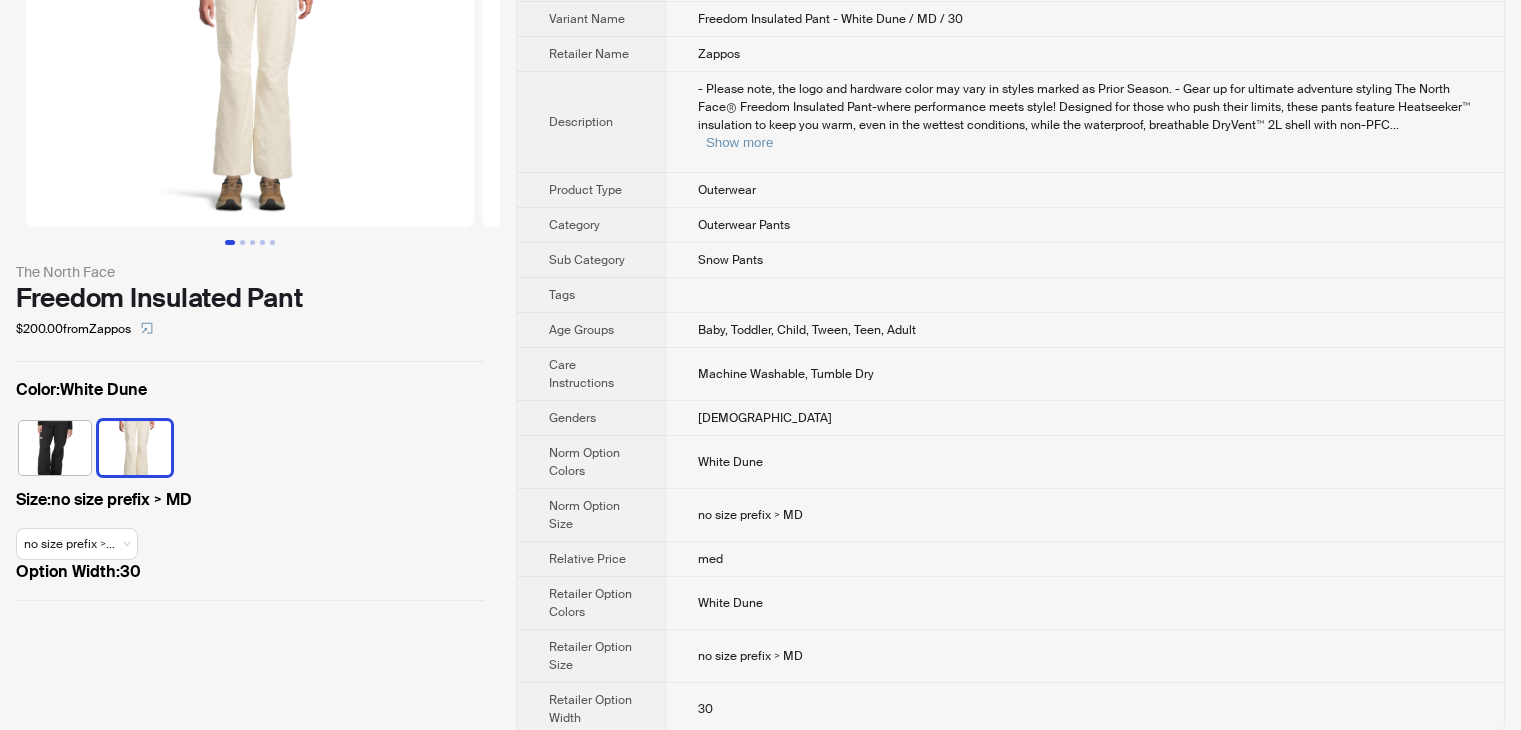 drag, startPoint x: 141, startPoint y: 573, endPoint x: 9, endPoint y: 572, distance: 132.00378 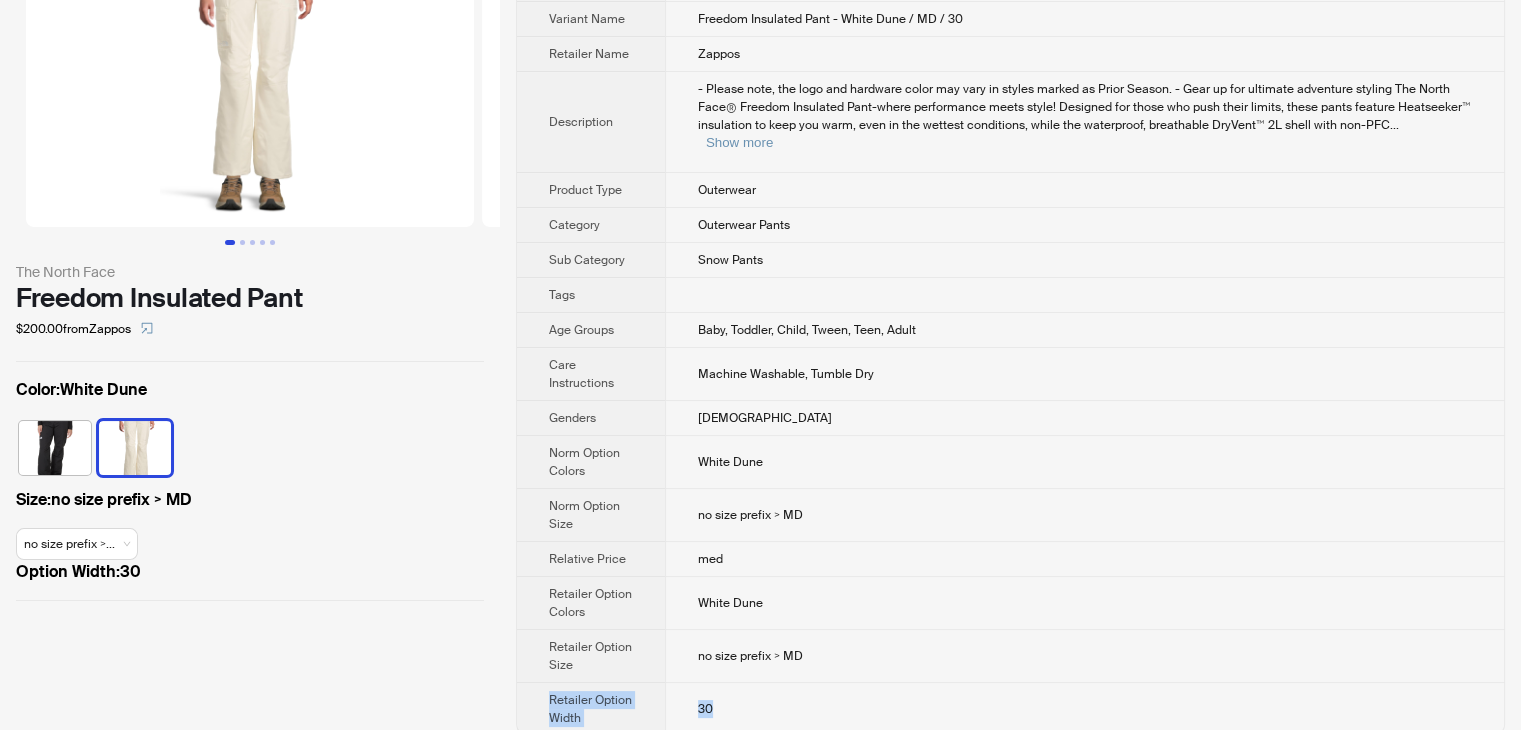 drag, startPoint x: 551, startPoint y: 679, endPoint x: 727, endPoint y: 691, distance: 176.40862 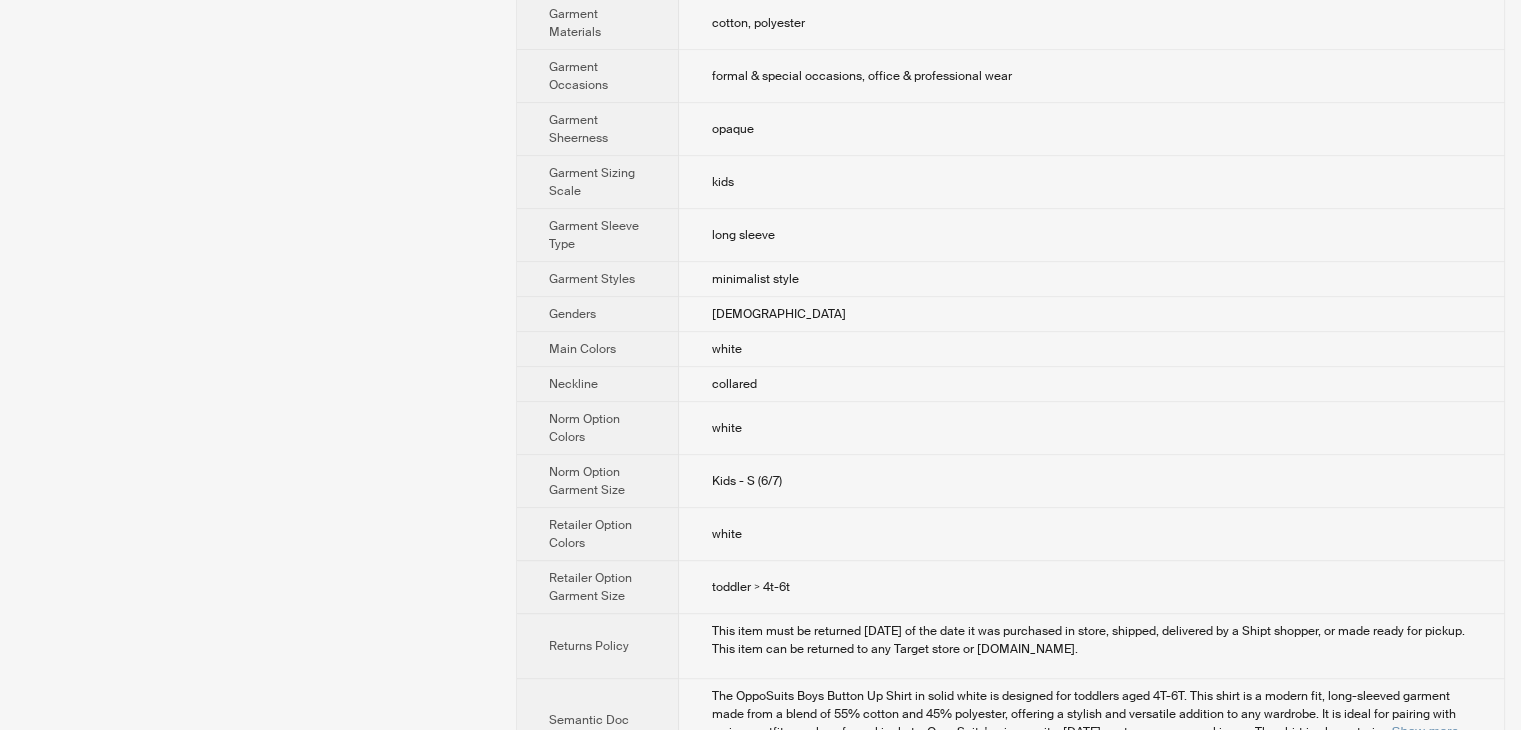 scroll, scrollTop: 963, scrollLeft: 0, axis: vertical 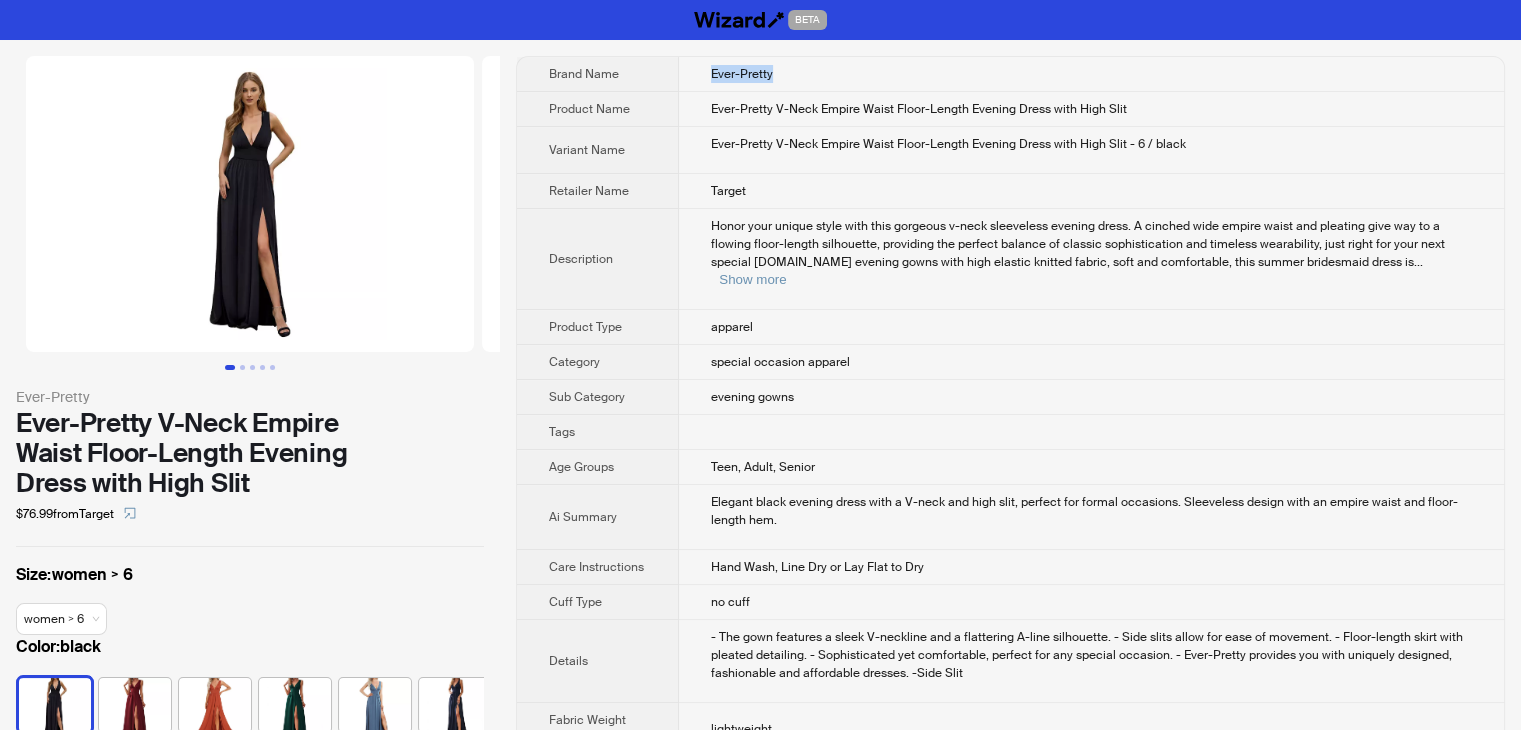 drag, startPoint x: 795, startPoint y: 80, endPoint x: 712, endPoint y: 80, distance: 83 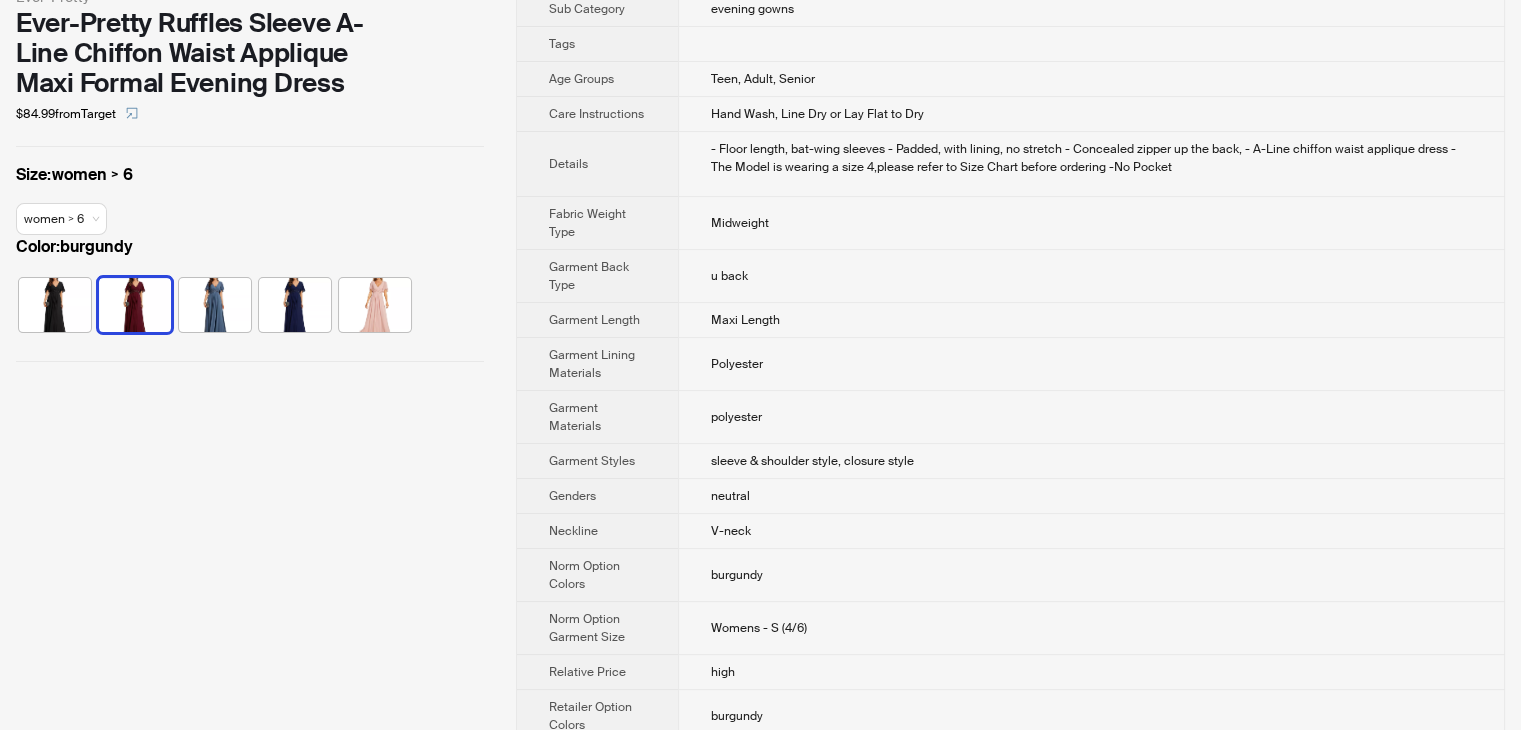 scroll, scrollTop: 0, scrollLeft: 0, axis: both 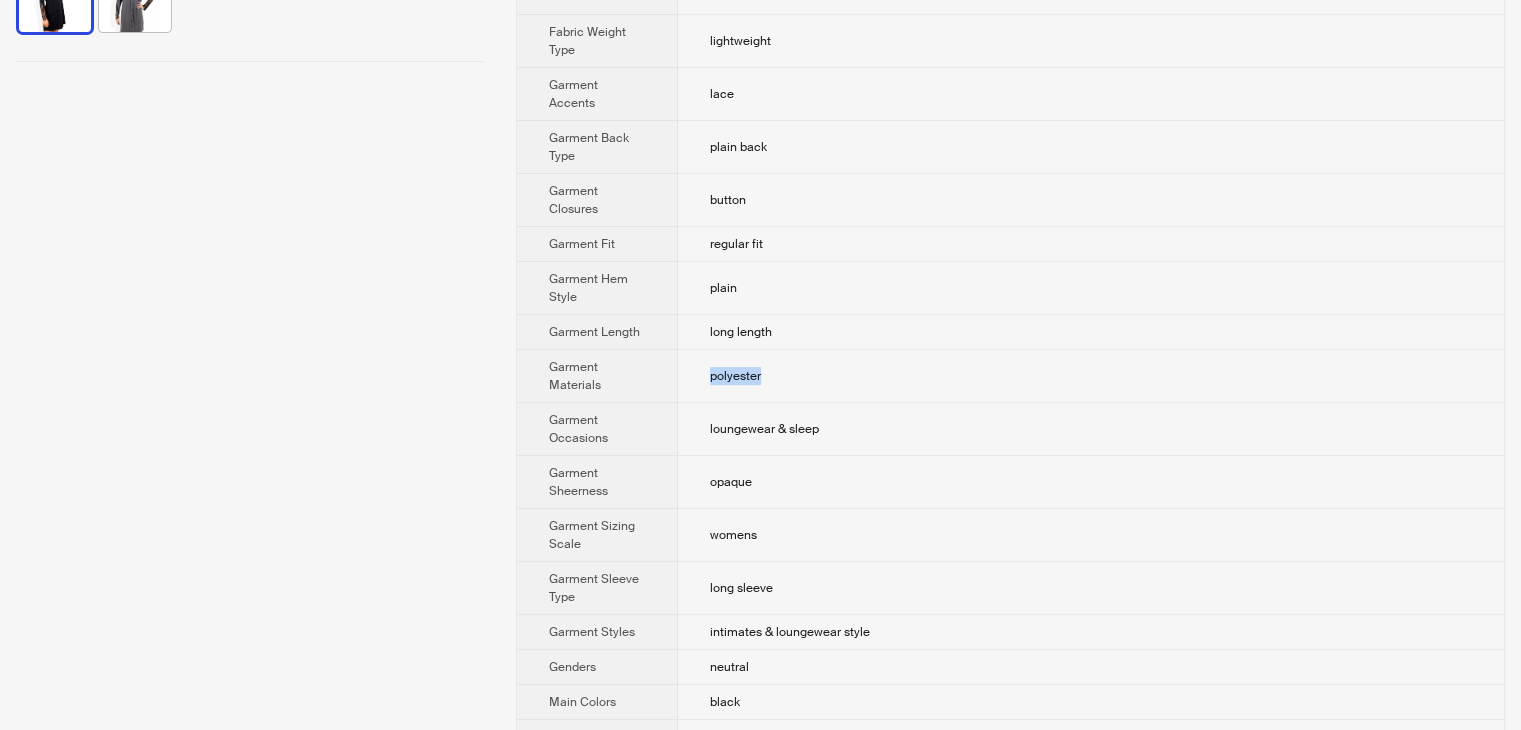 drag, startPoint x: 769, startPoint y: 339, endPoint x: 707, endPoint y: 339, distance: 62 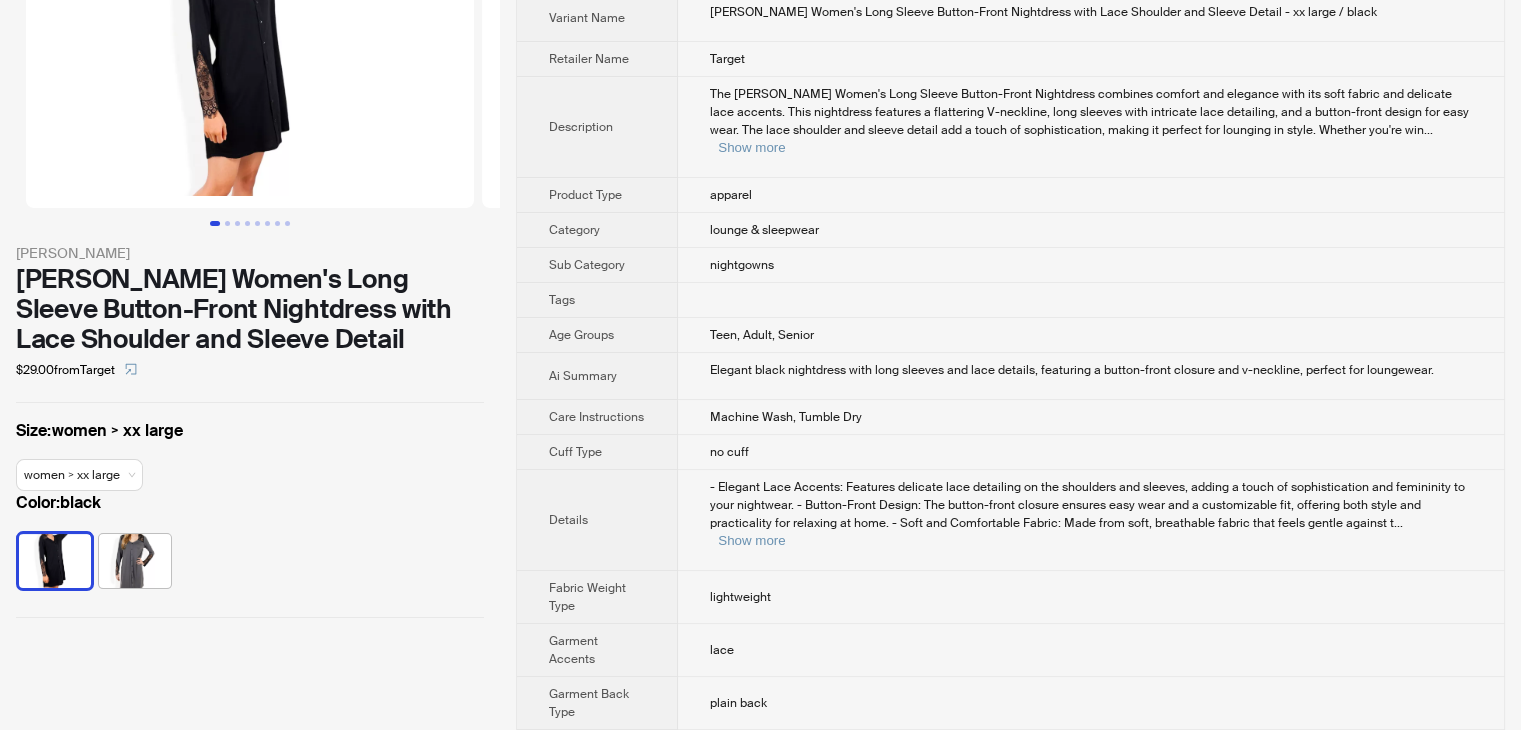 scroll, scrollTop: 0, scrollLeft: 0, axis: both 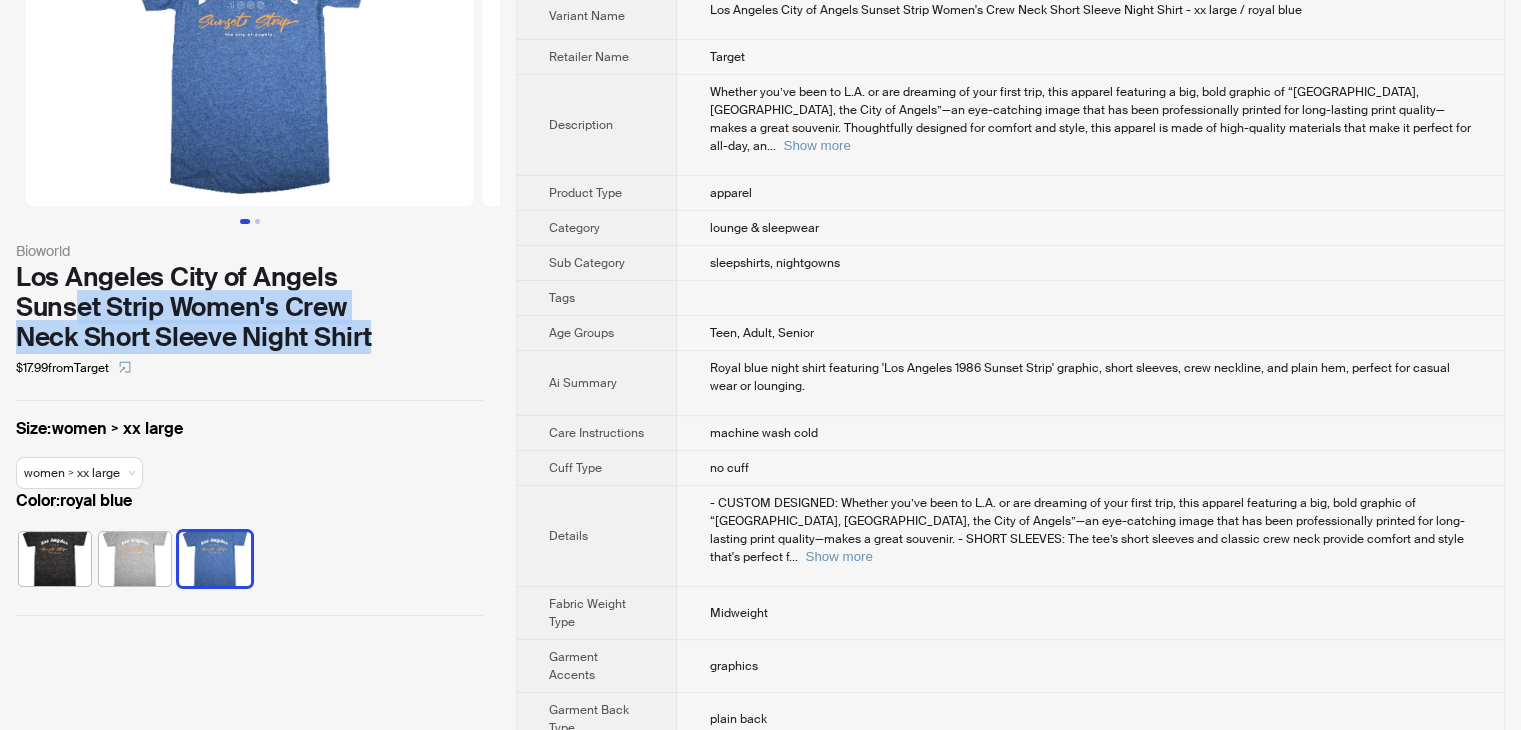 drag, startPoint x: 383, startPoint y: 326, endPoint x: 76, endPoint y: 301, distance: 308.01624 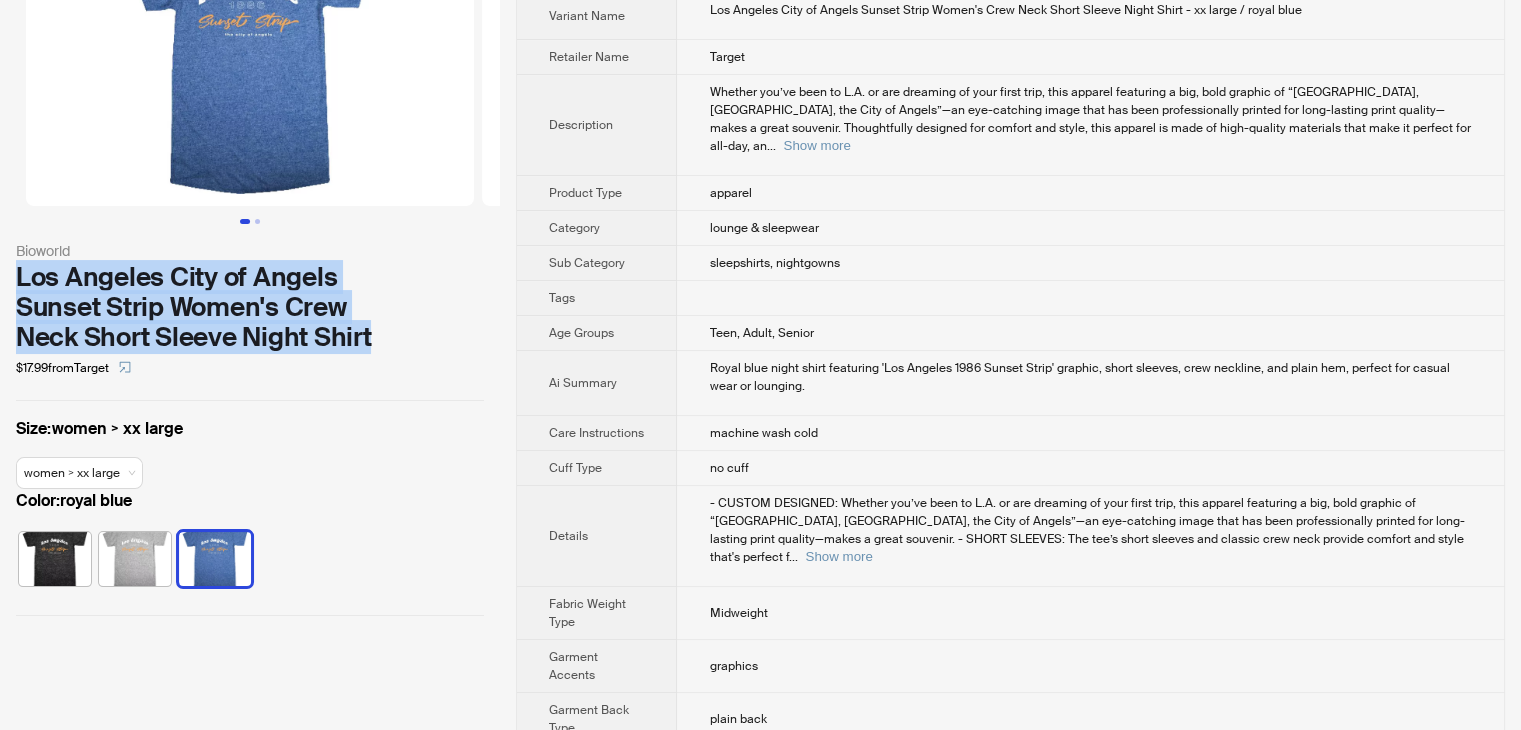 drag, startPoint x: 380, startPoint y: 337, endPoint x: 8, endPoint y: 285, distance: 375.61682 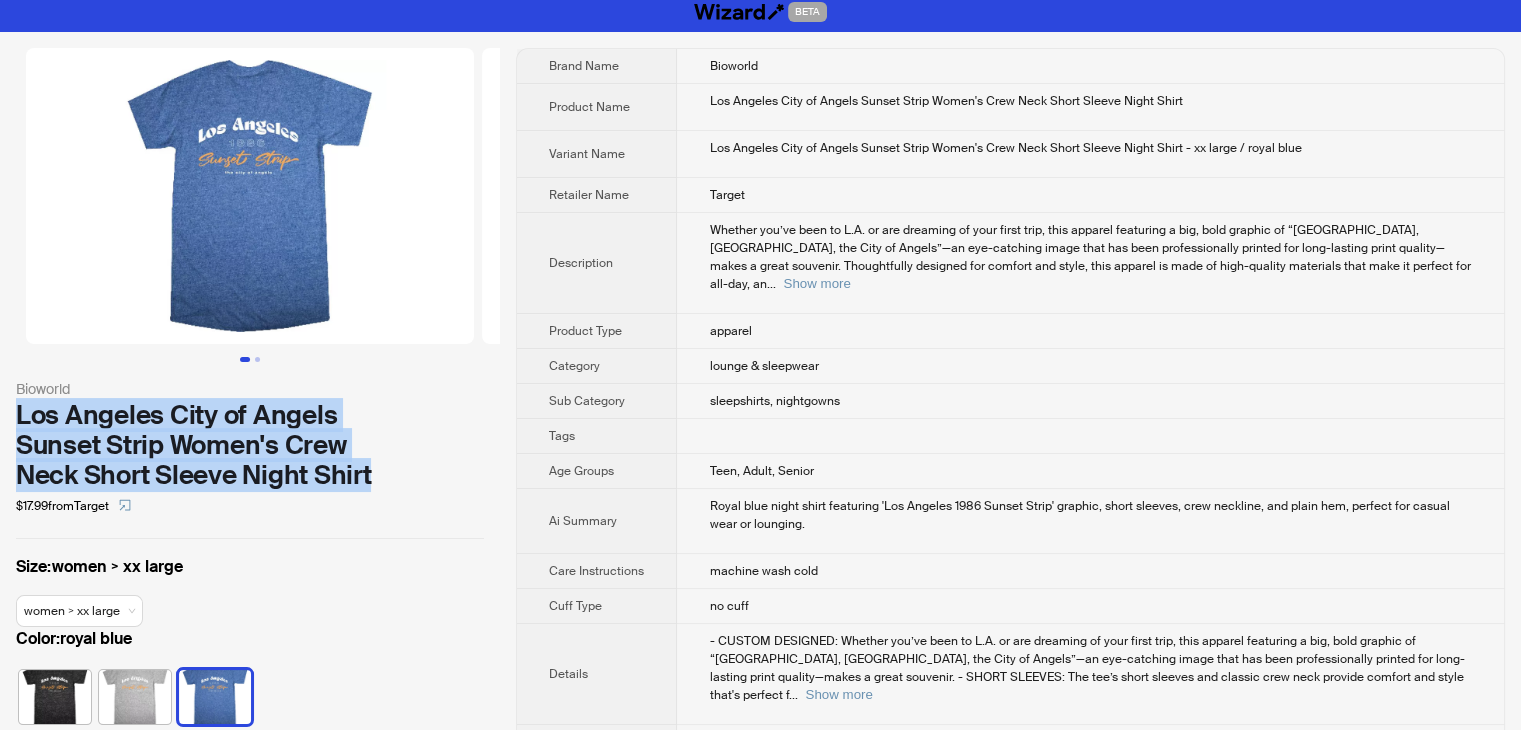 scroll, scrollTop: 0, scrollLeft: 0, axis: both 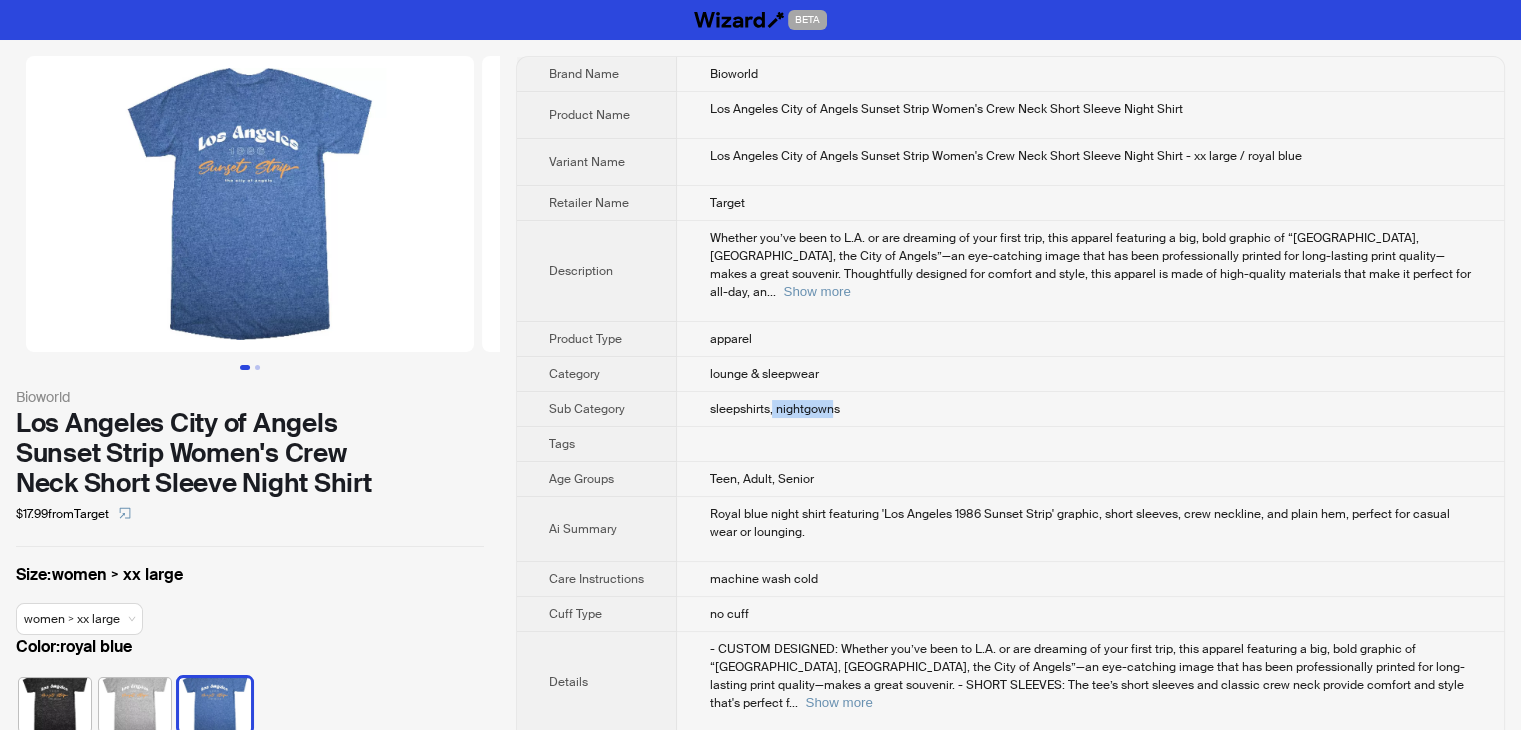 drag, startPoint x: 775, startPoint y: 395, endPoint x: 837, endPoint y: 394, distance: 62.008064 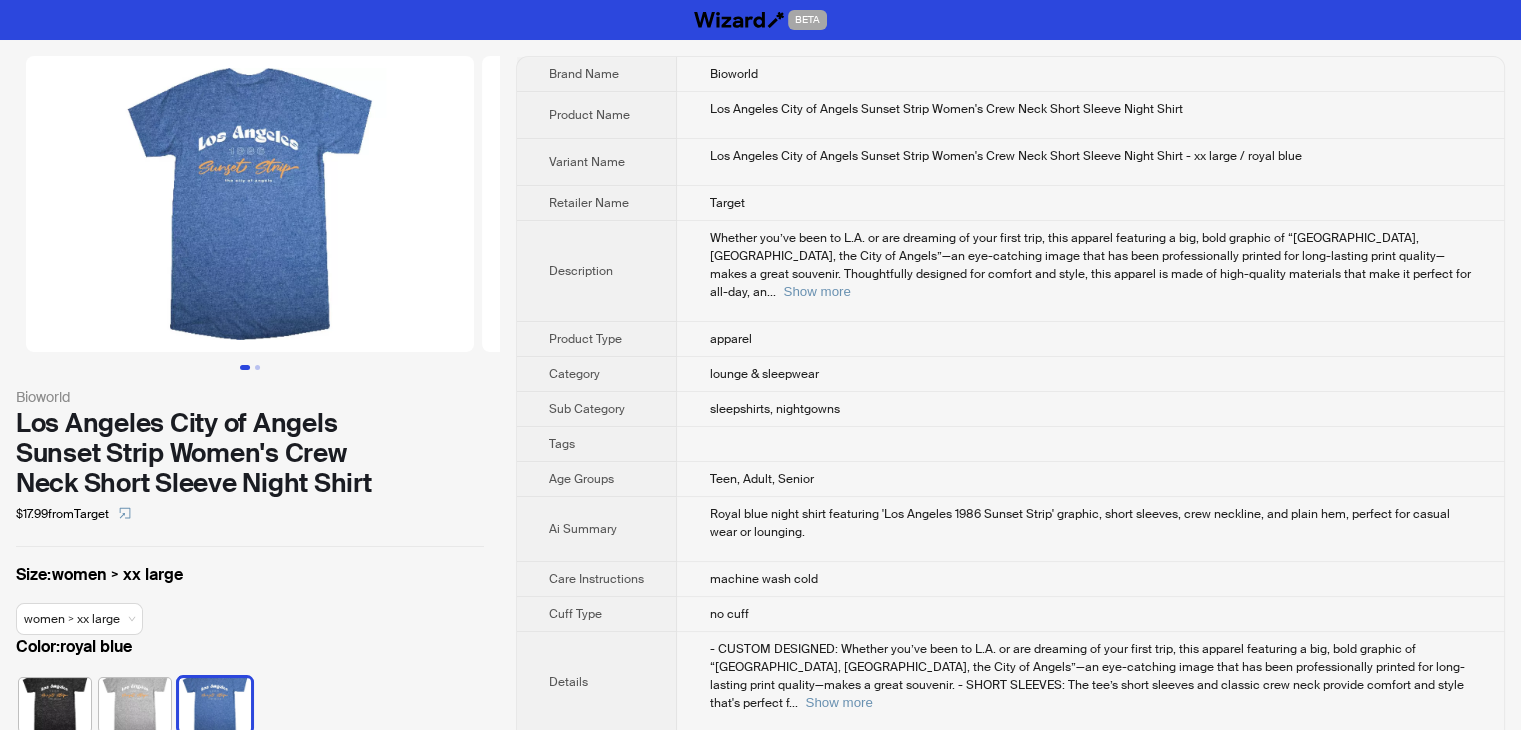 click on "lounge & sleepwear" at bounding box center (1090, 374) 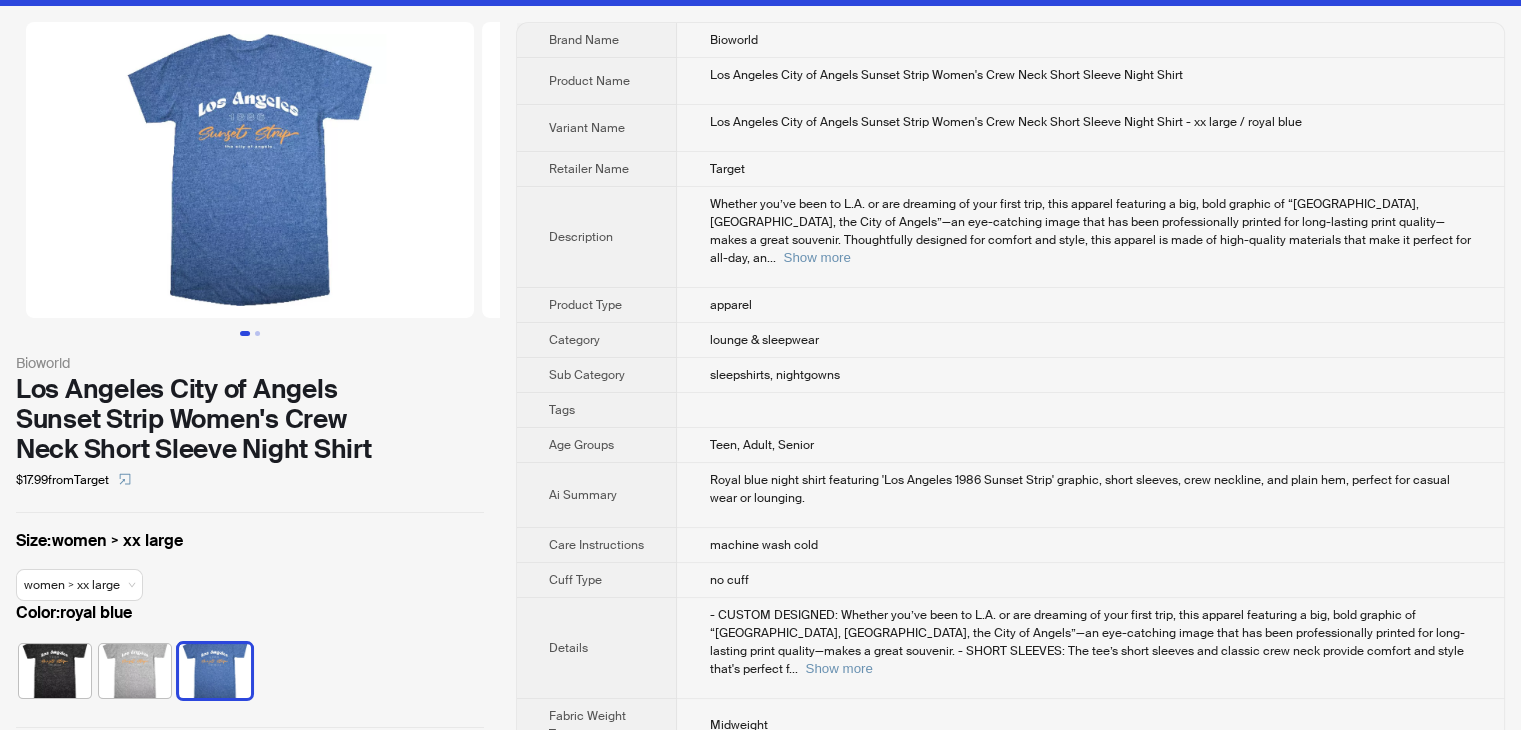 scroll, scrollTop: 0, scrollLeft: 0, axis: both 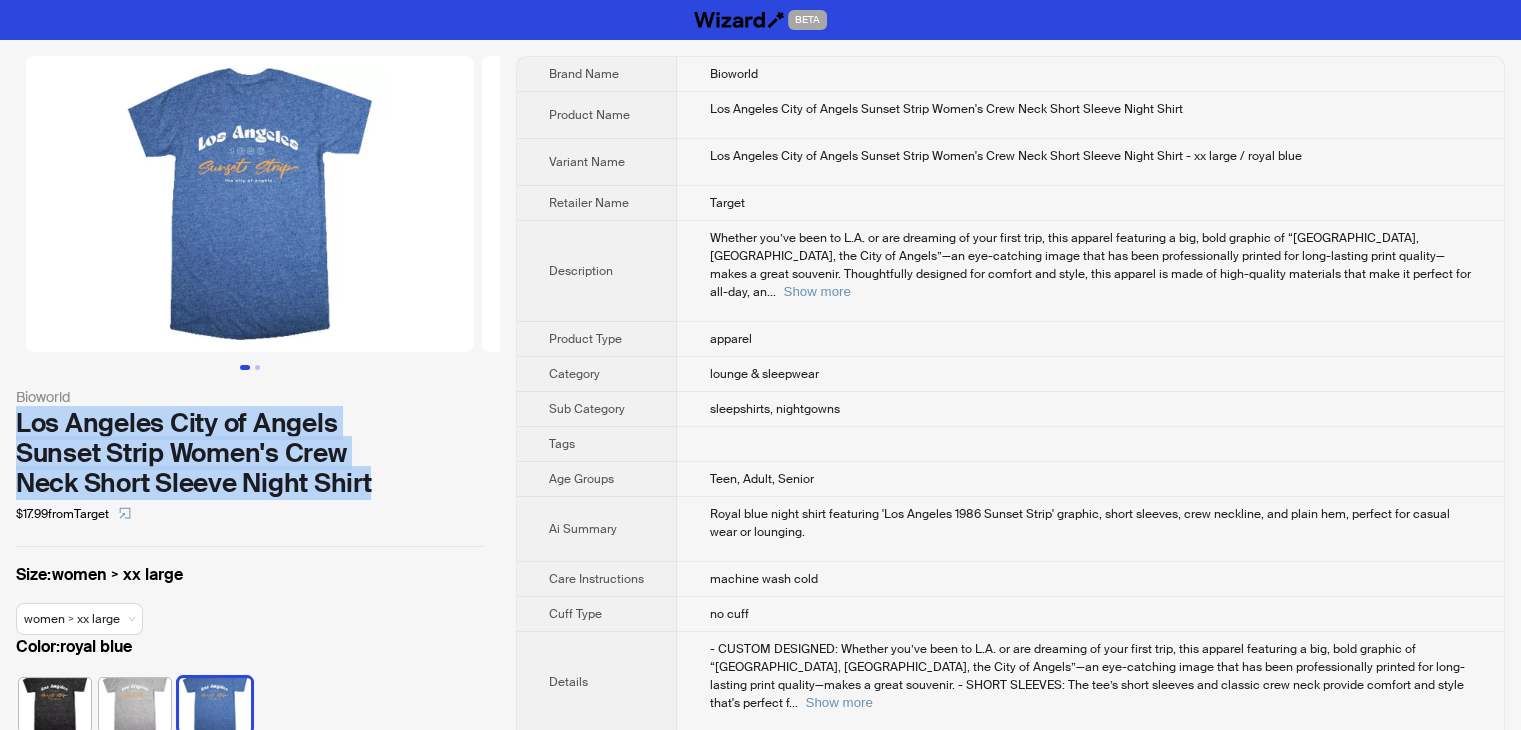drag, startPoint x: 17, startPoint y: 411, endPoint x: 392, endPoint y: 474, distance: 380.2552 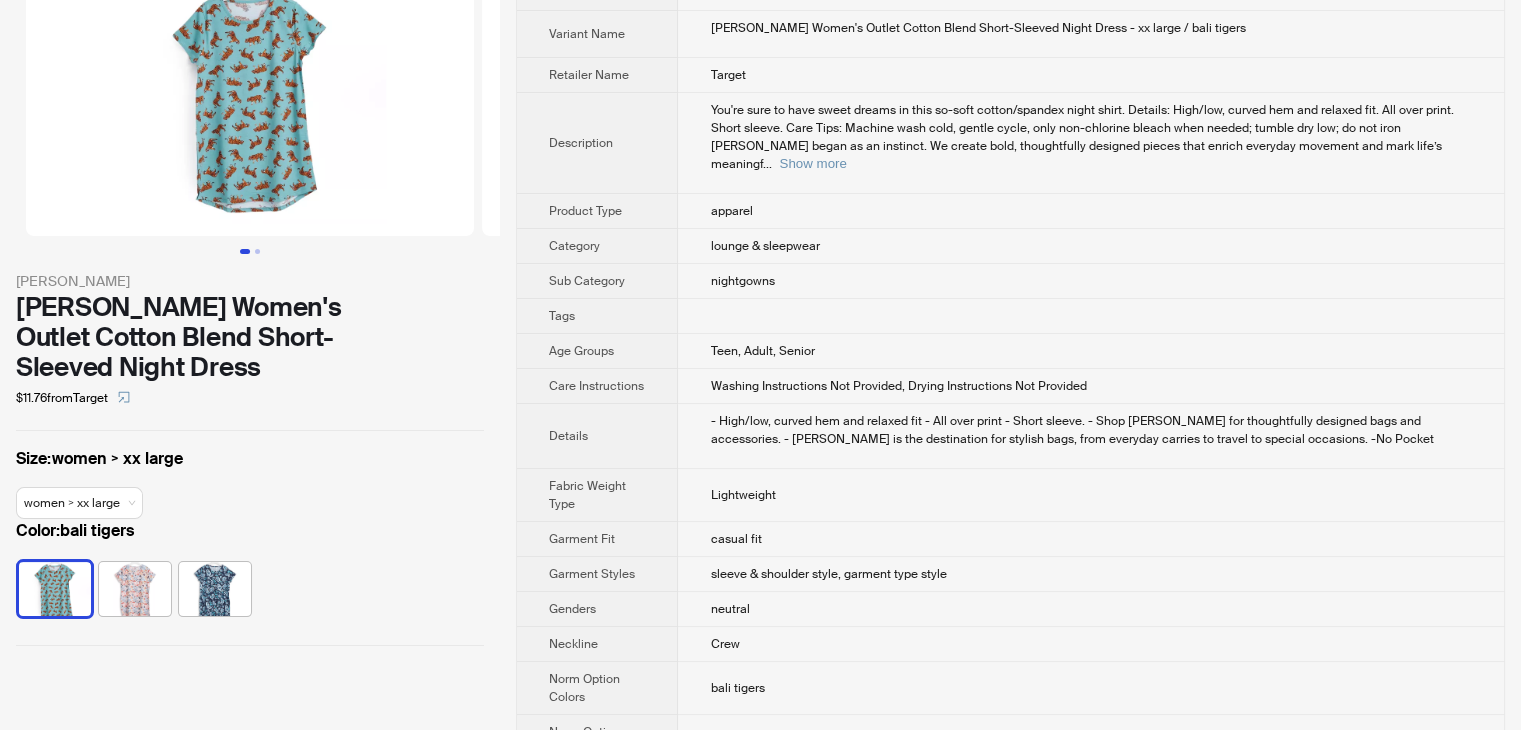 scroll, scrollTop: 353, scrollLeft: 0, axis: vertical 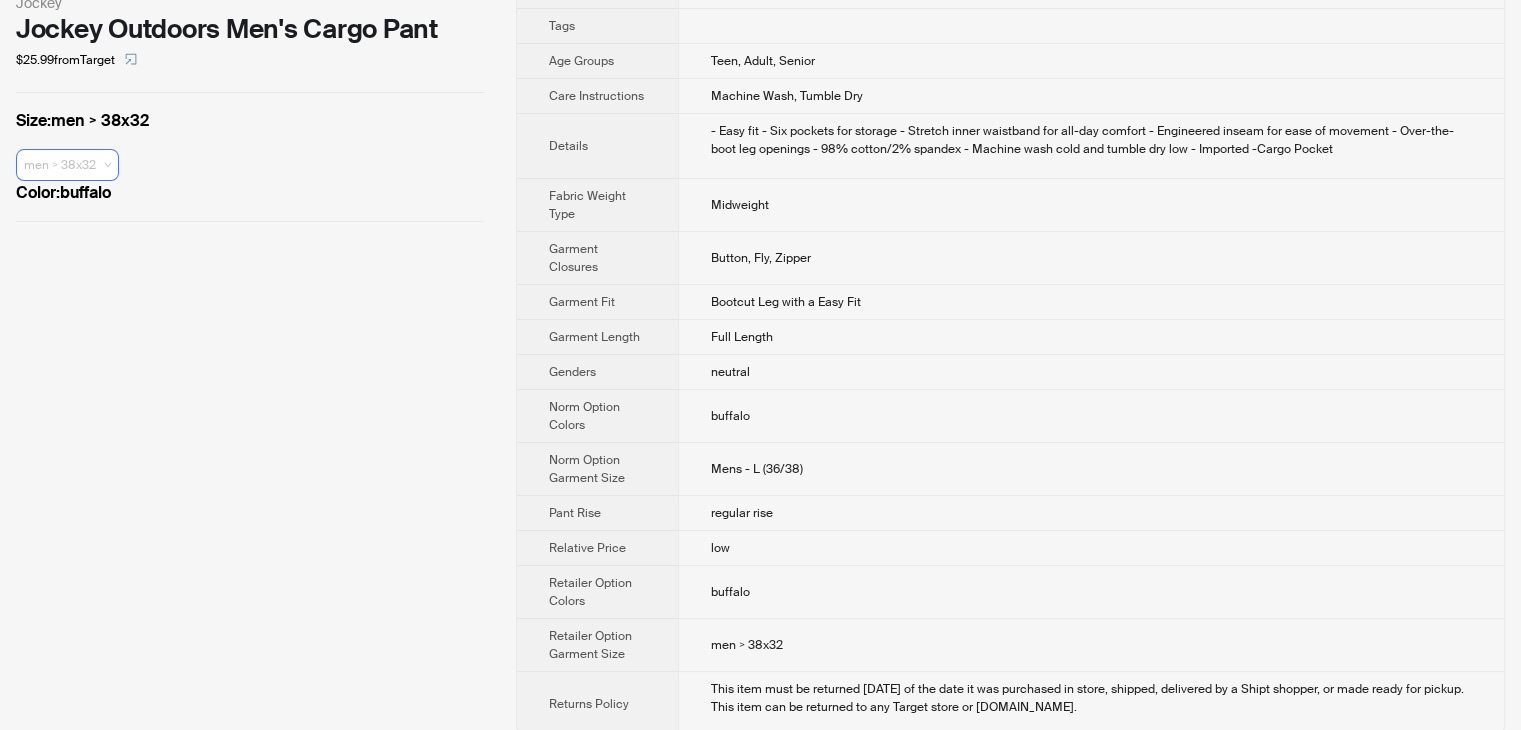 click on "men > 38x32" at bounding box center (67, 165) 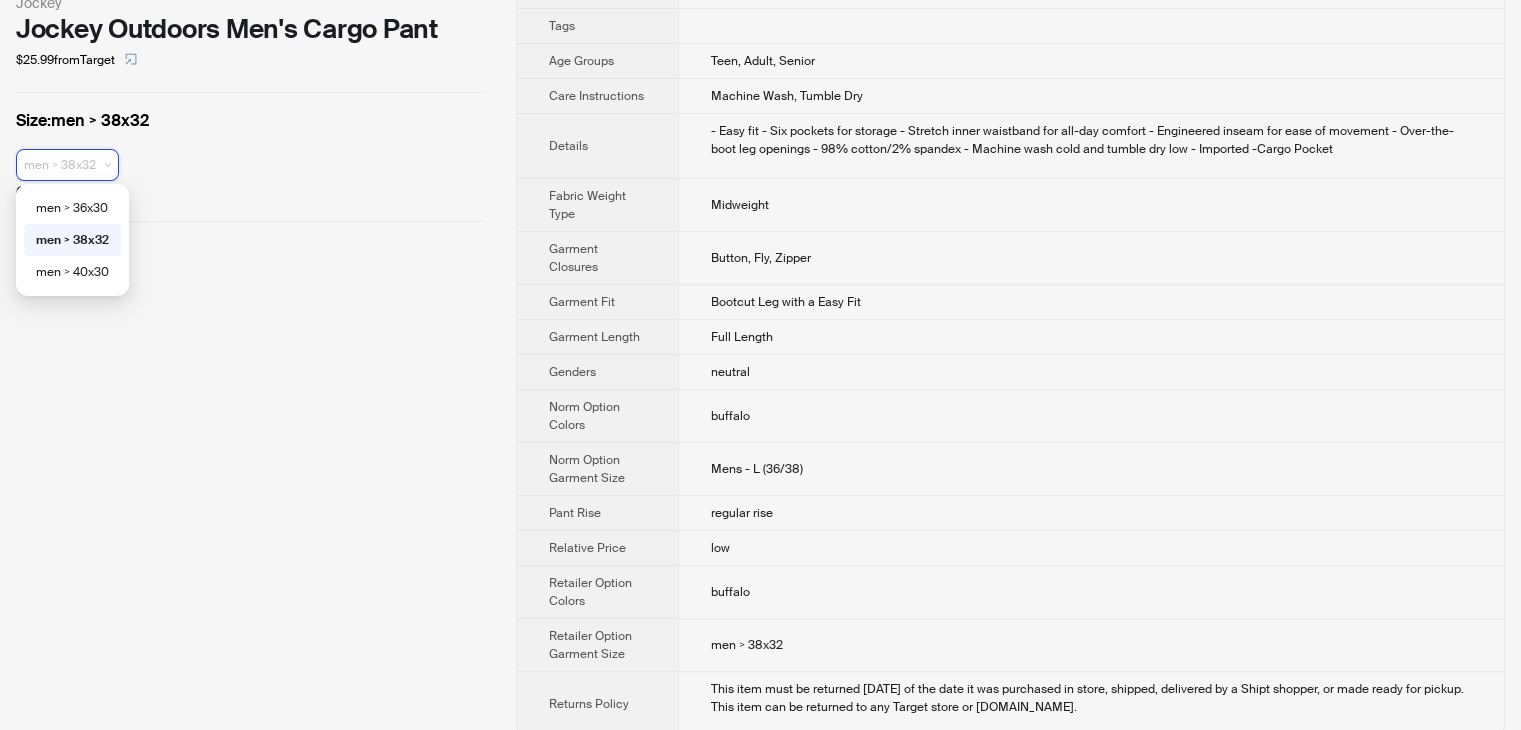 click on "men > 38x32" at bounding box center [67, 165] 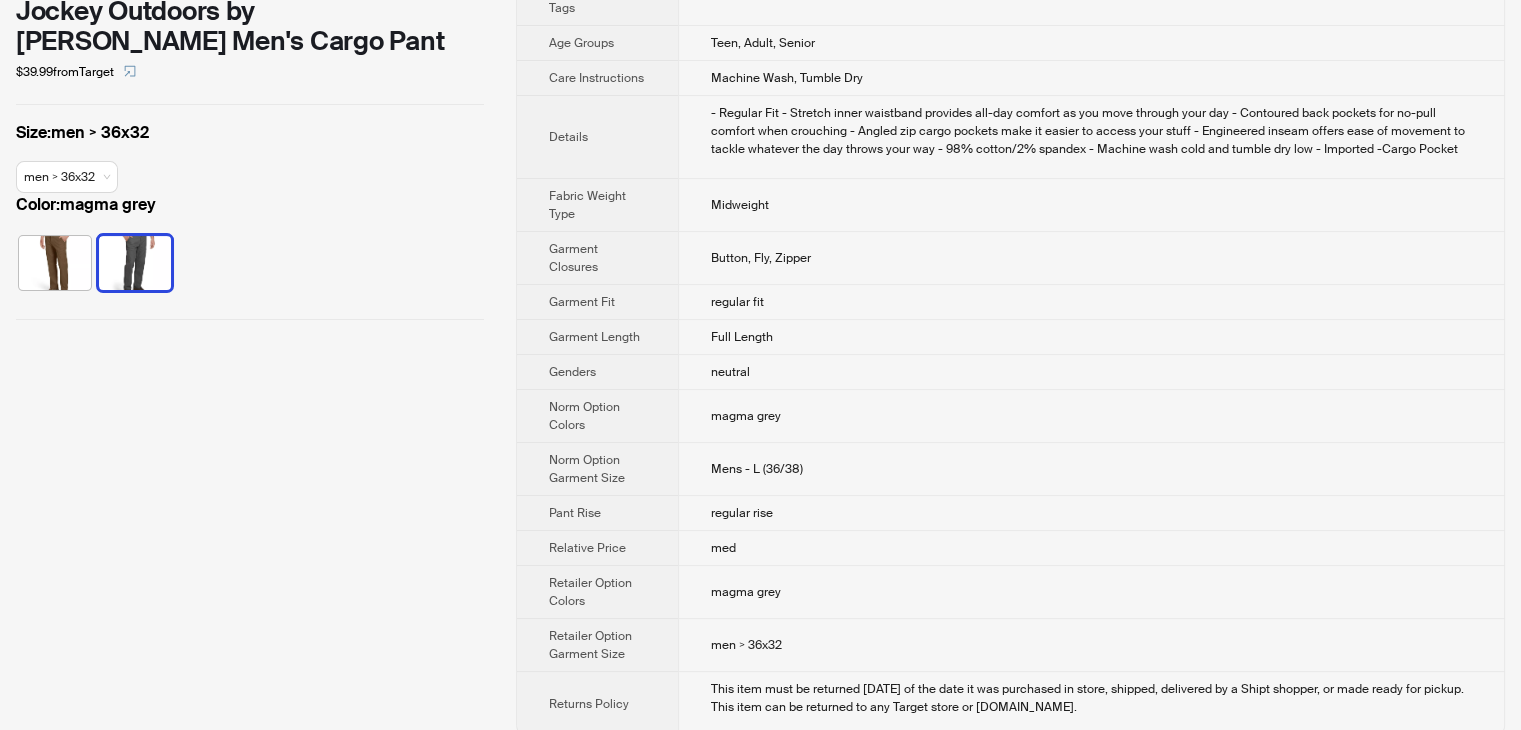 scroll, scrollTop: 412, scrollLeft: 0, axis: vertical 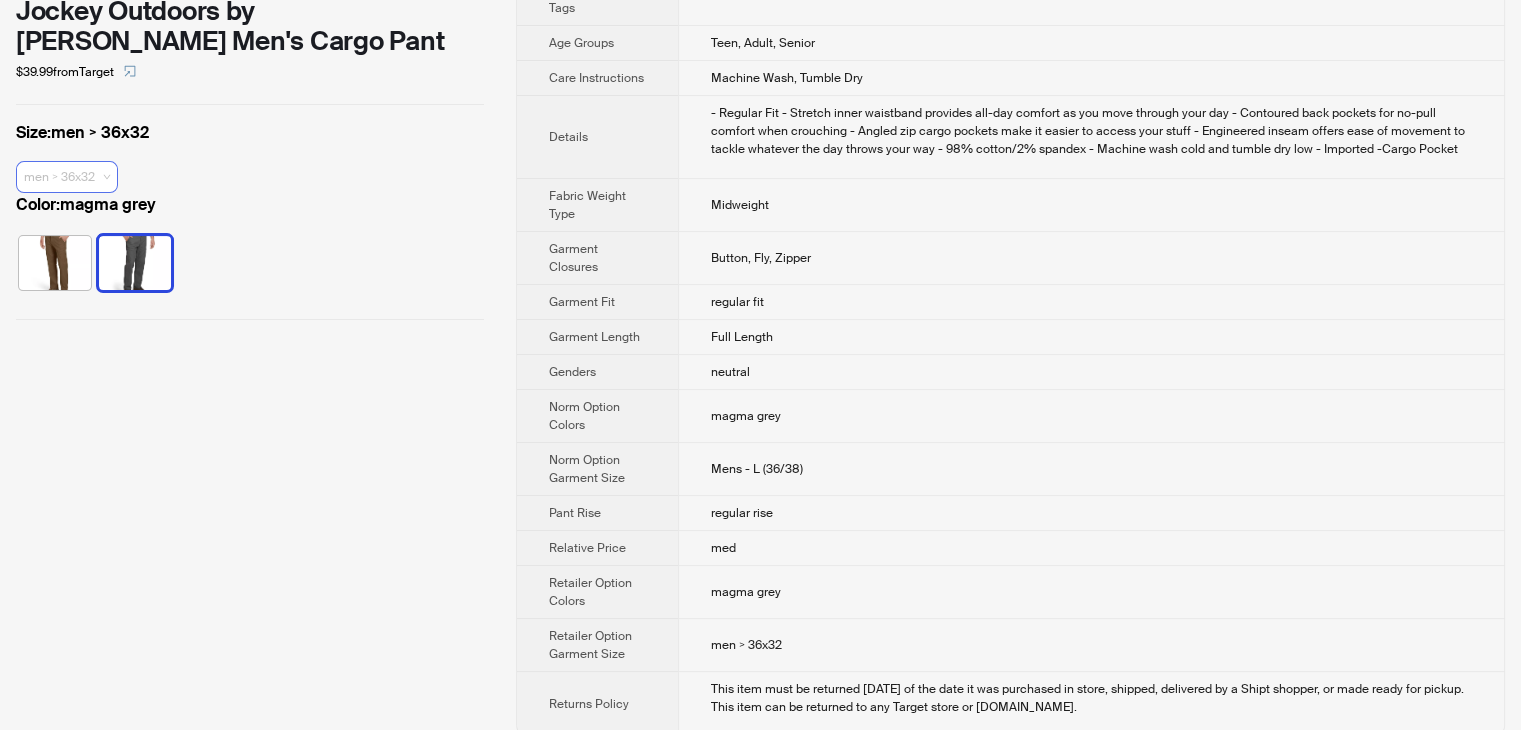 click on "men > 36x32" at bounding box center (67, 177) 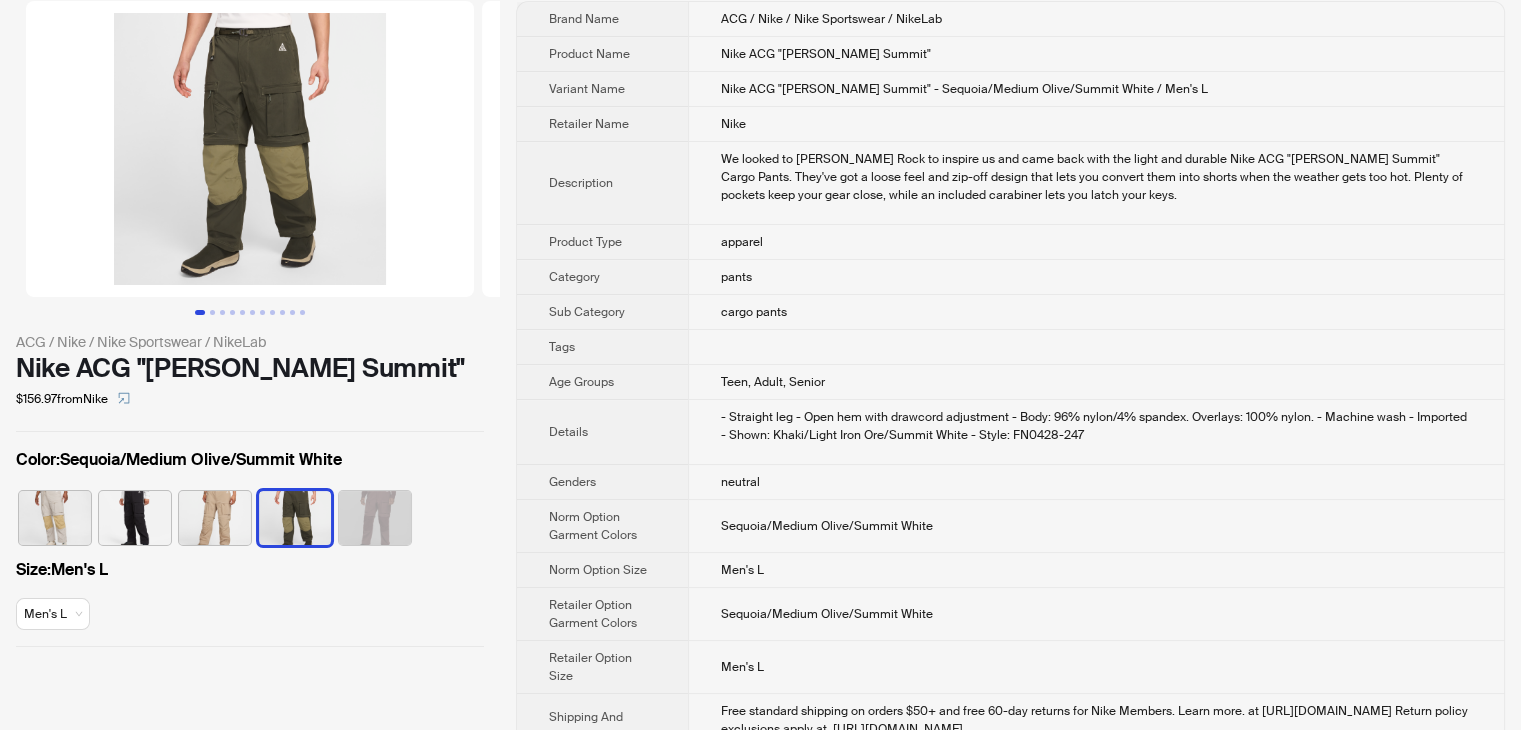 scroll, scrollTop: 79, scrollLeft: 0, axis: vertical 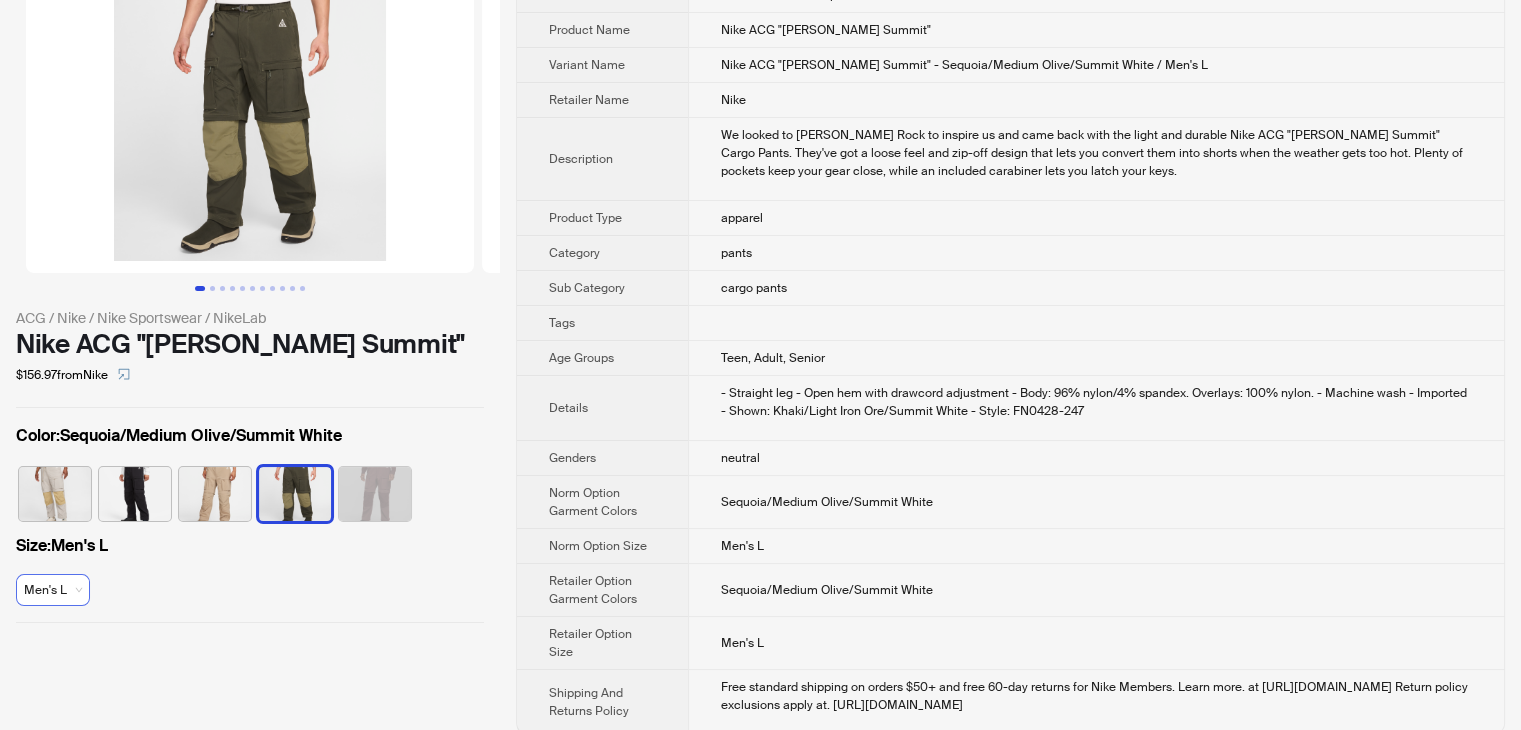 click on "Men's L" at bounding box center (53, 590) 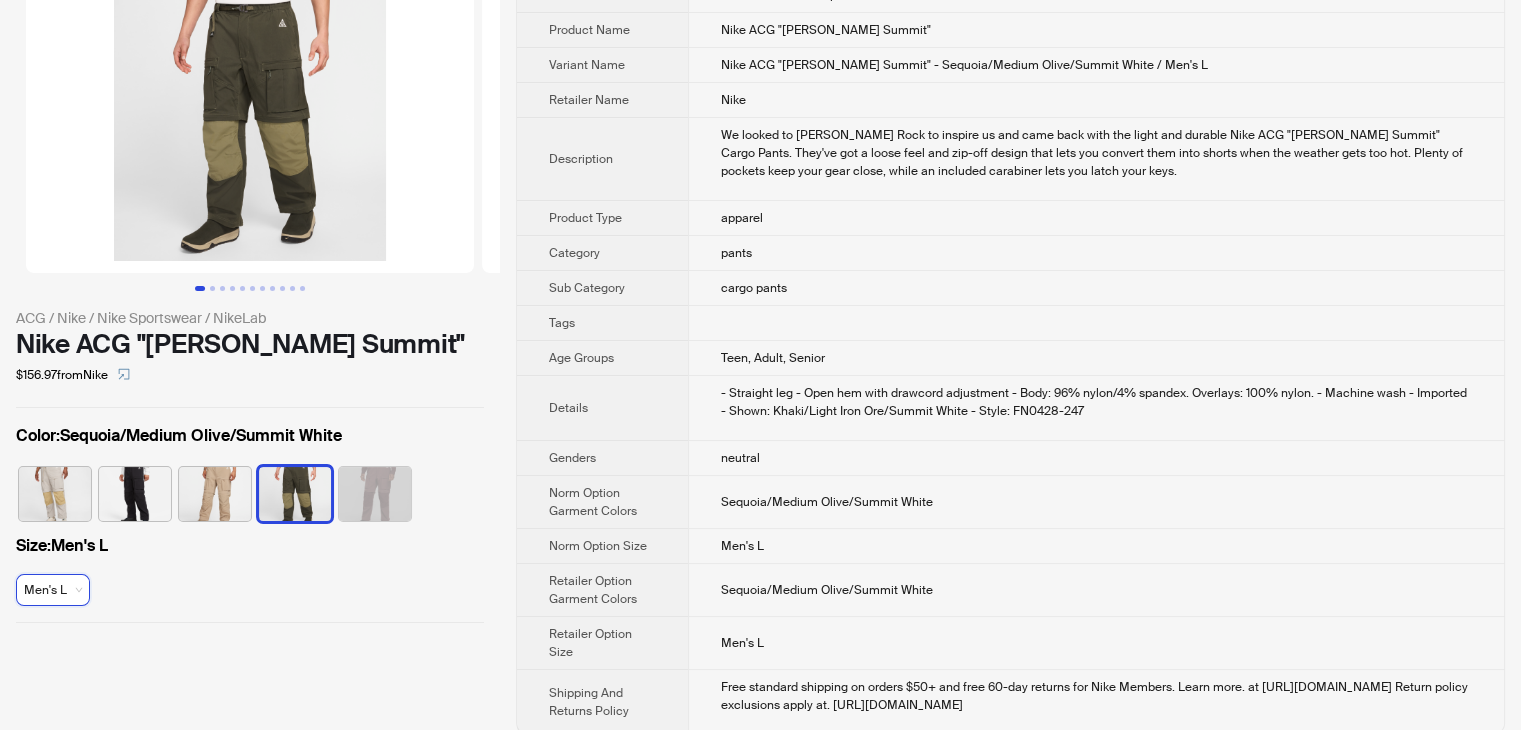 click on "Men's L" at bounding box center [53, 590] 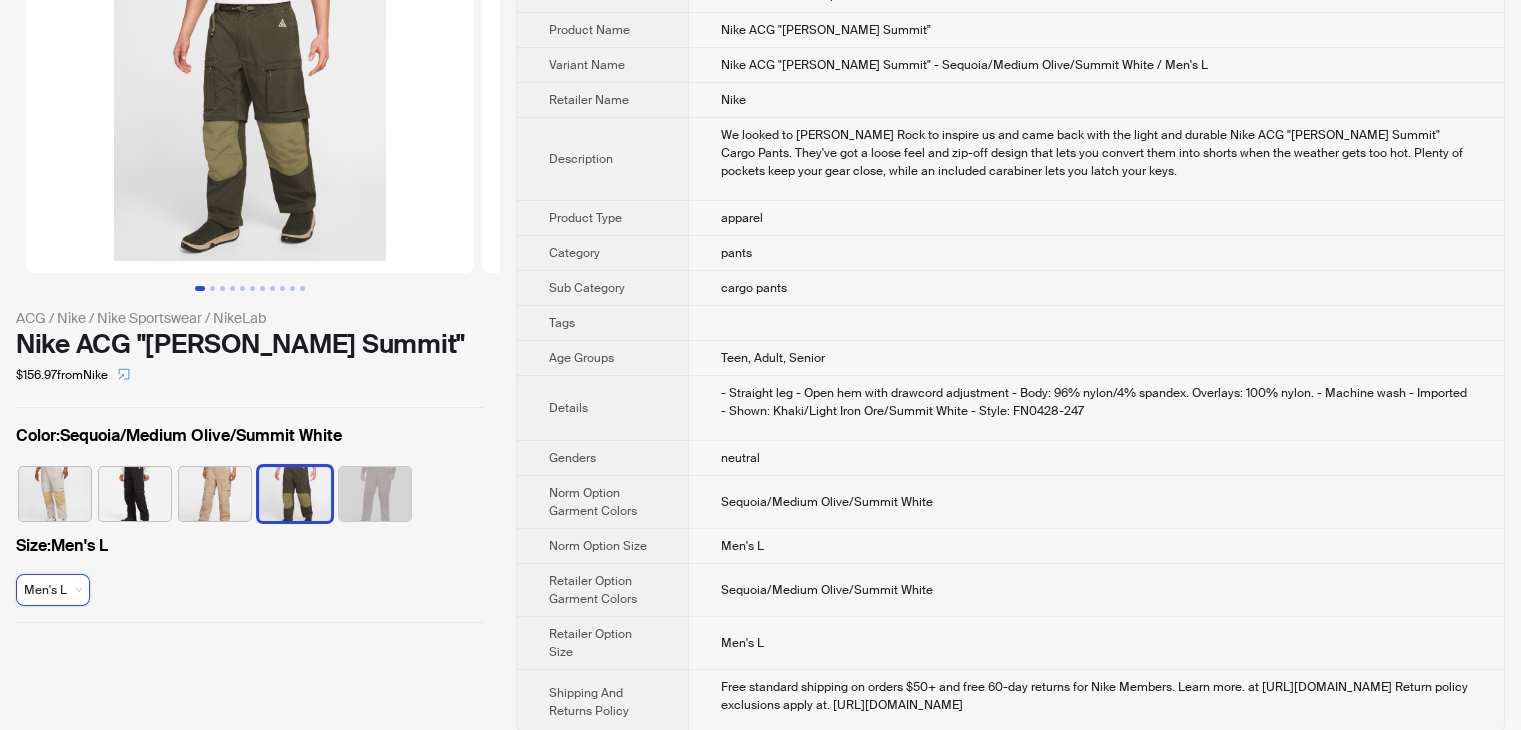 scroll, scrollTop: 0, scrollLeft: 0, axis: both 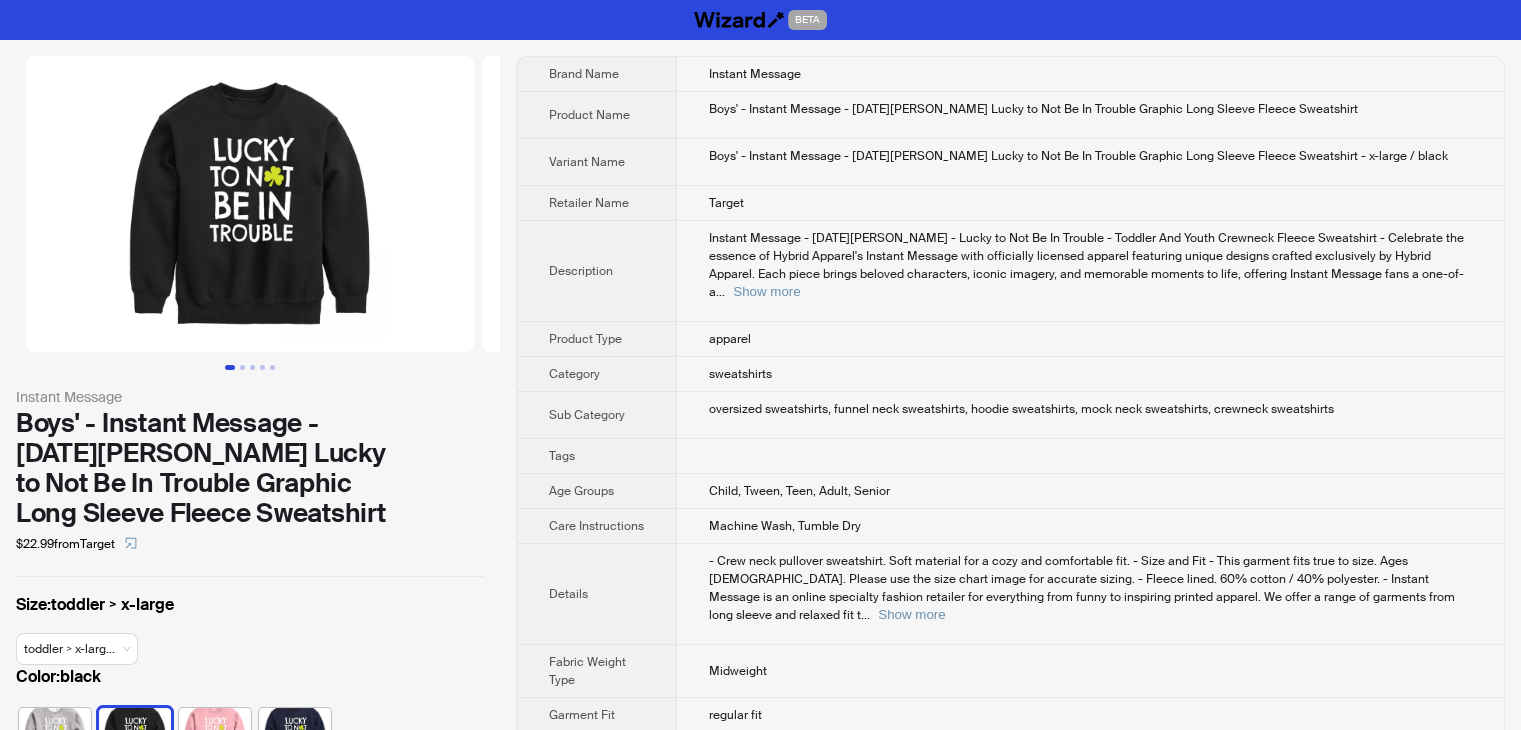 click on "Boys' - Instant Message - St. Patrick's Day Lucky to Not Be In Trouble Graphic Long Sleeve Fleece Sweatshirt" at bounding box center [1090, 109] 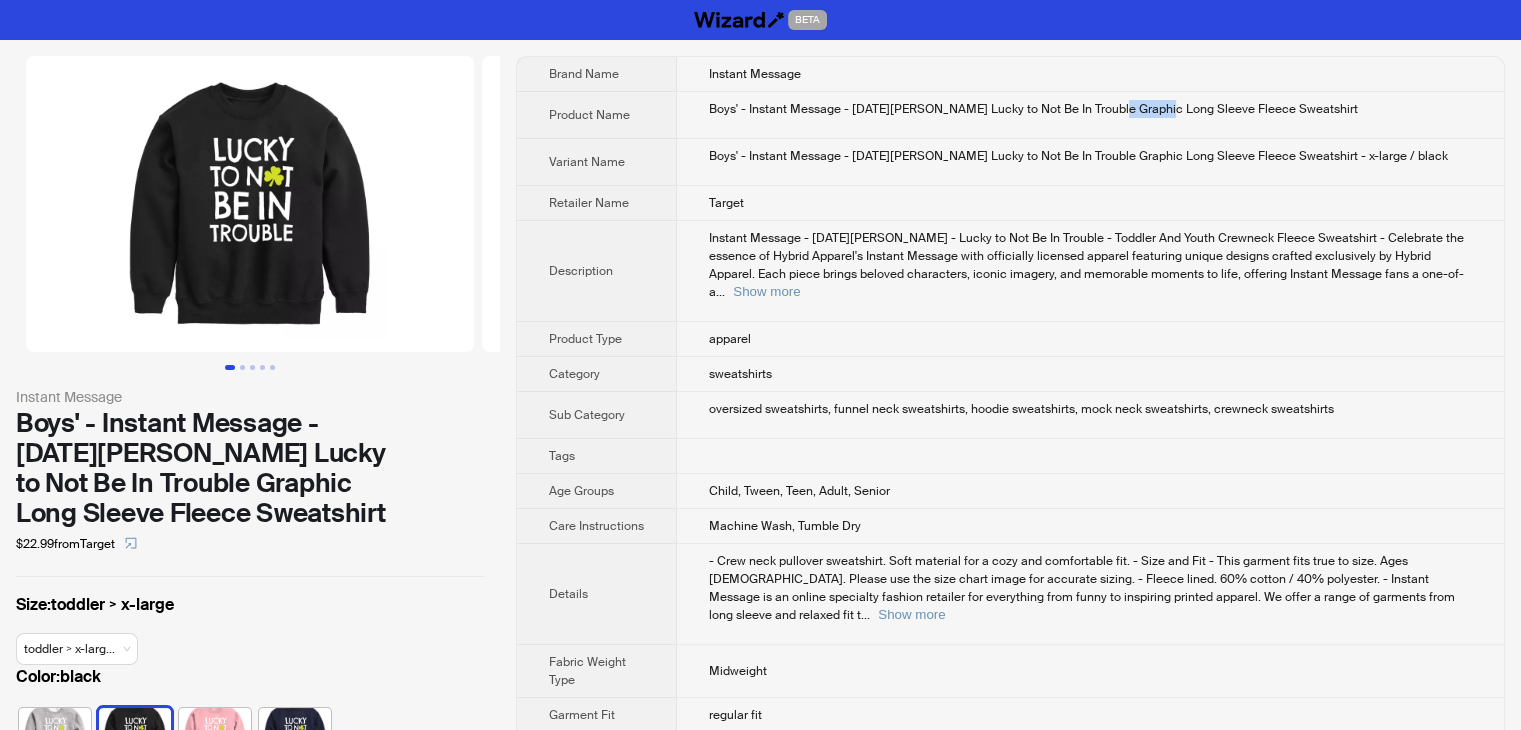 click on "Boys' - Instant Message - St. Patrick's Day Lucky to Not Be In Trouble Graphic Long Sleeve Fleece Sweatshirt" at bounding box center [1090, 109] 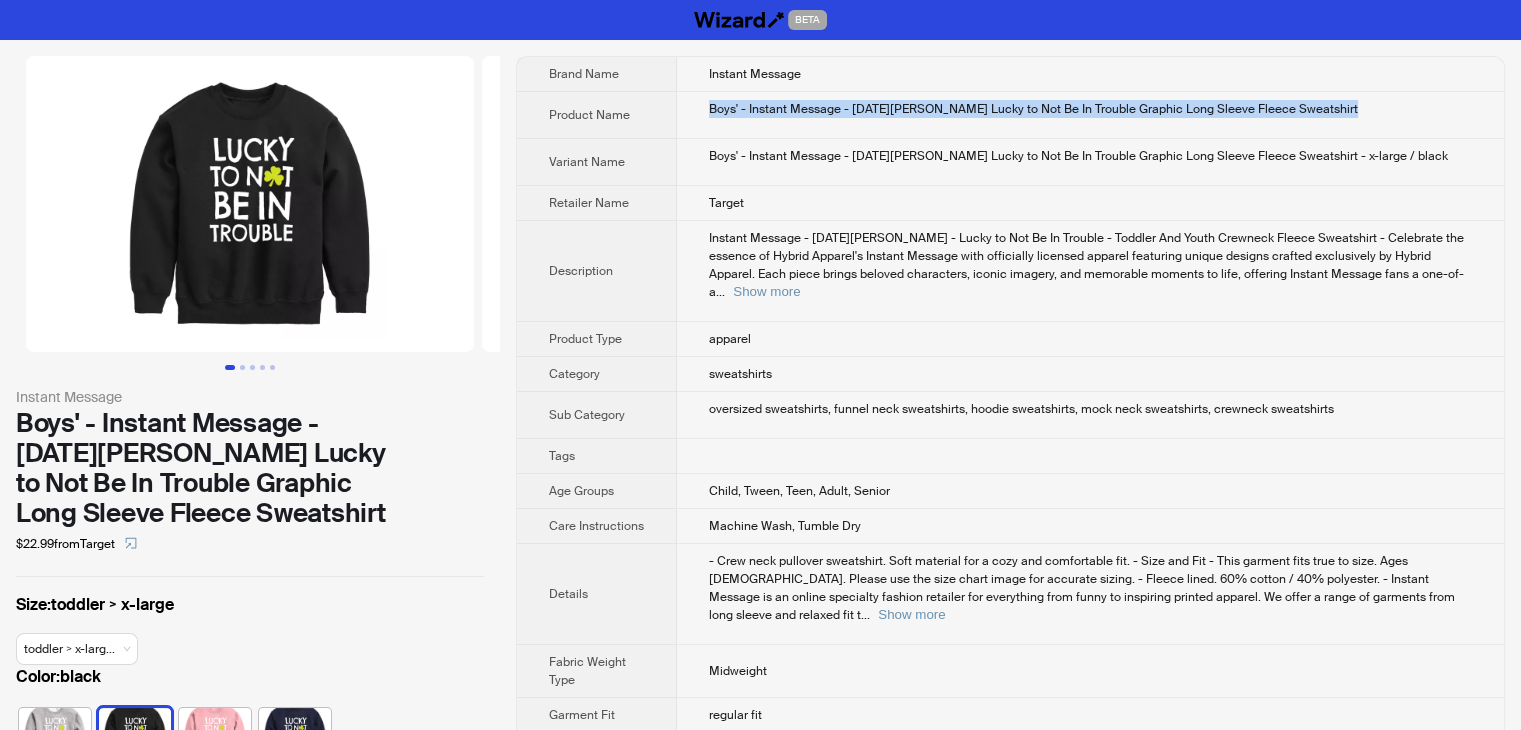 click on "Boys' - Instant Message - St. Patrick's Day Lucky to Not Be In Trouble Graphic Long Sleeve Fleece Sweatshirt" at bounding box center (1090, 109) 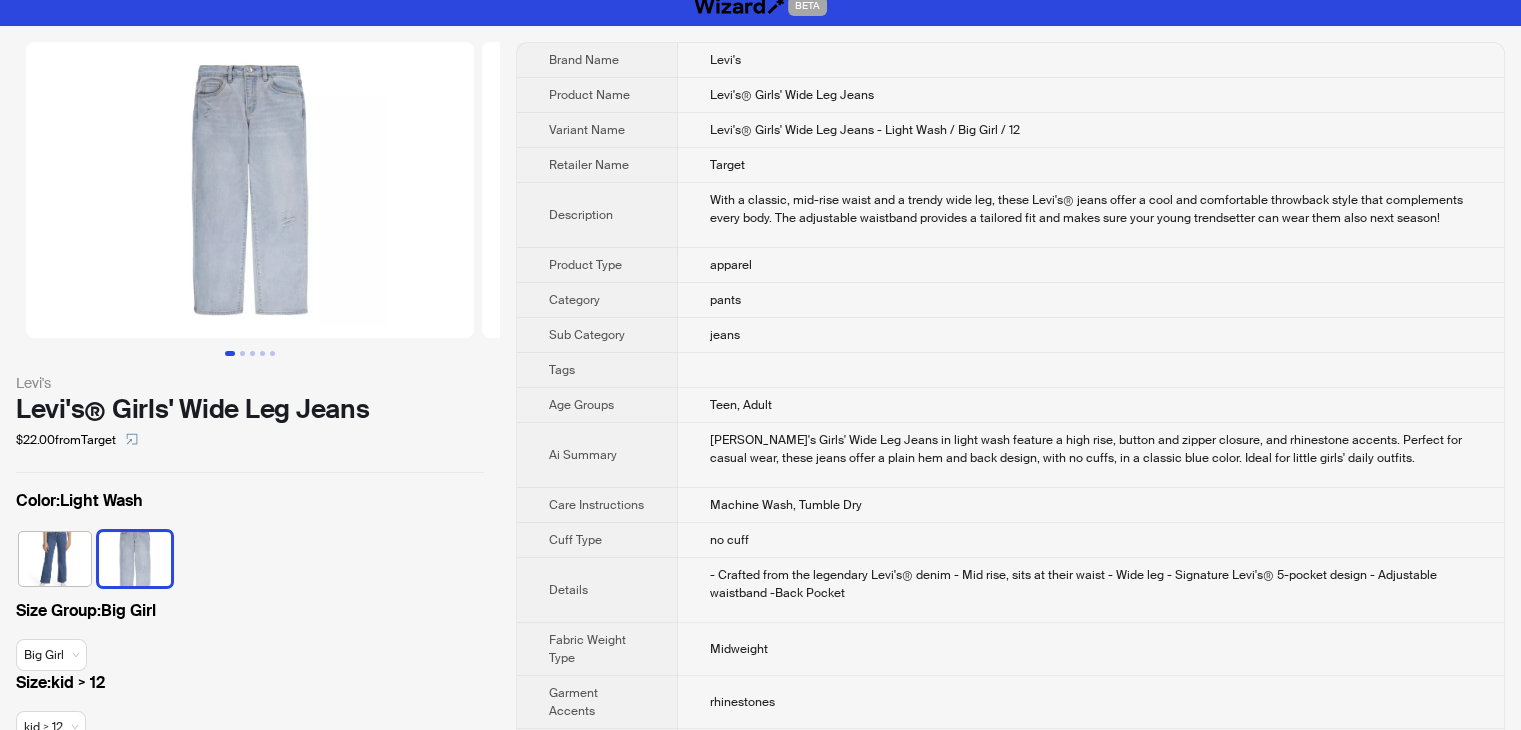 scroll, scrollTop: 0, scrollLeft: 0, axis: both 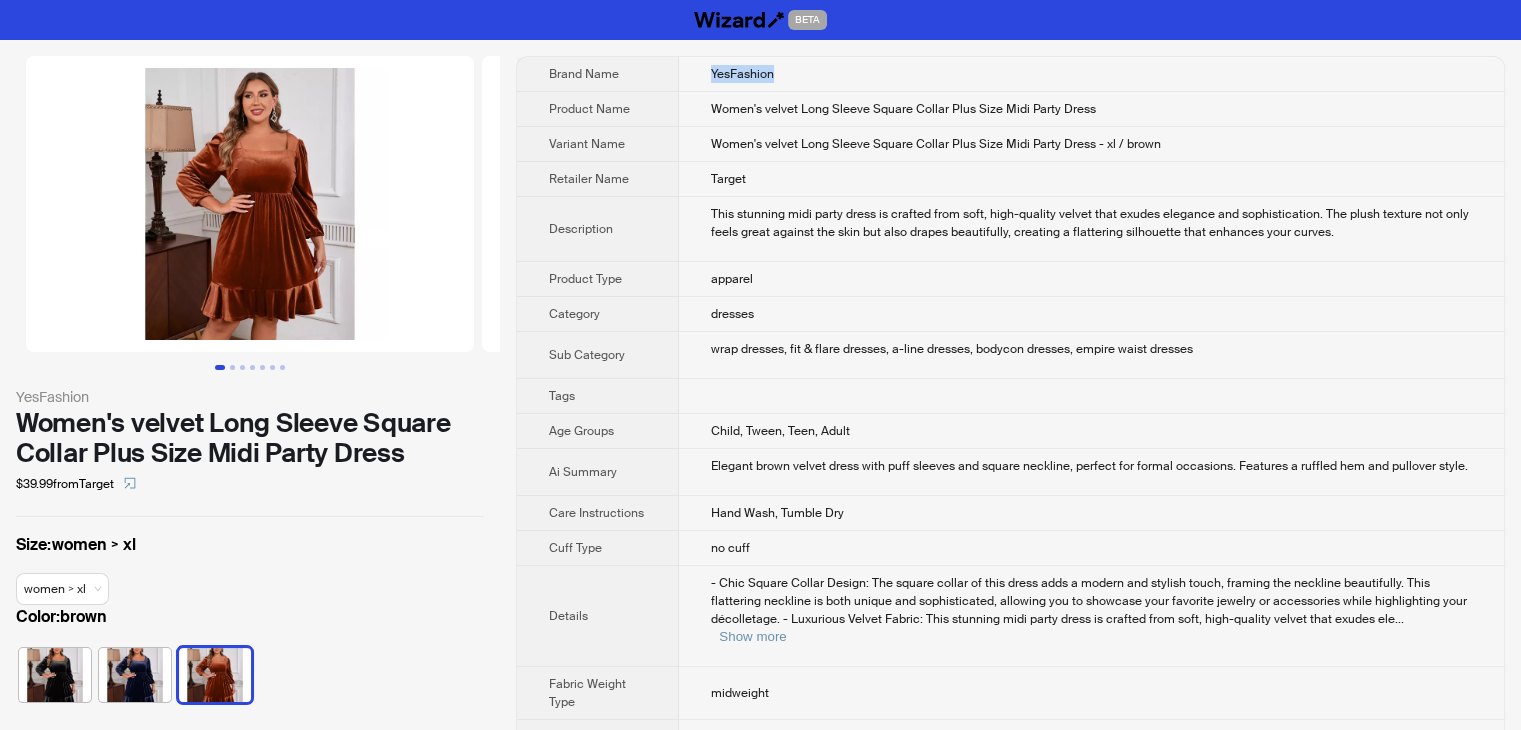 drag, startPoint x: 781, startPoint y: 68, endPoint x: 697, endPoint y: 76, distance: 84.38009 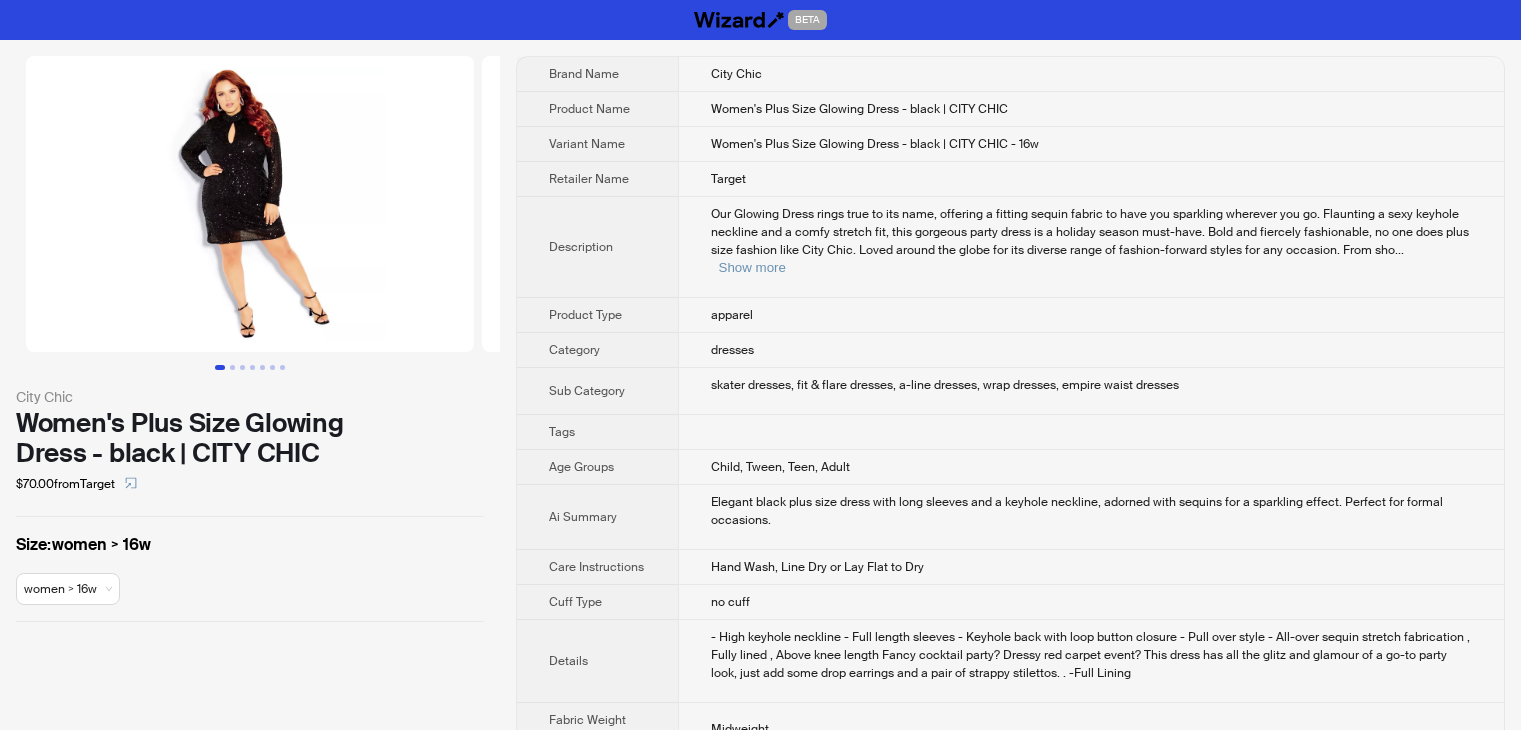 scroll, scrollTop: 0, scrollLeft: 0, axis: both 